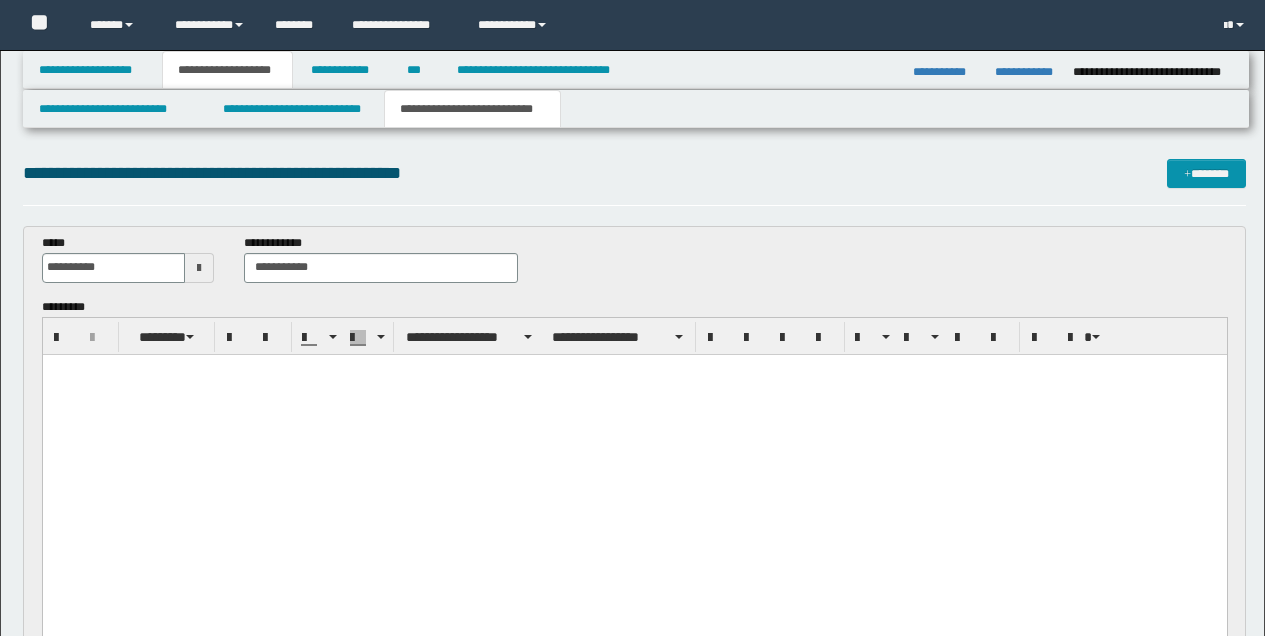 scroll, scrollTop: 733, scrollLeft: 0, axis: vertical 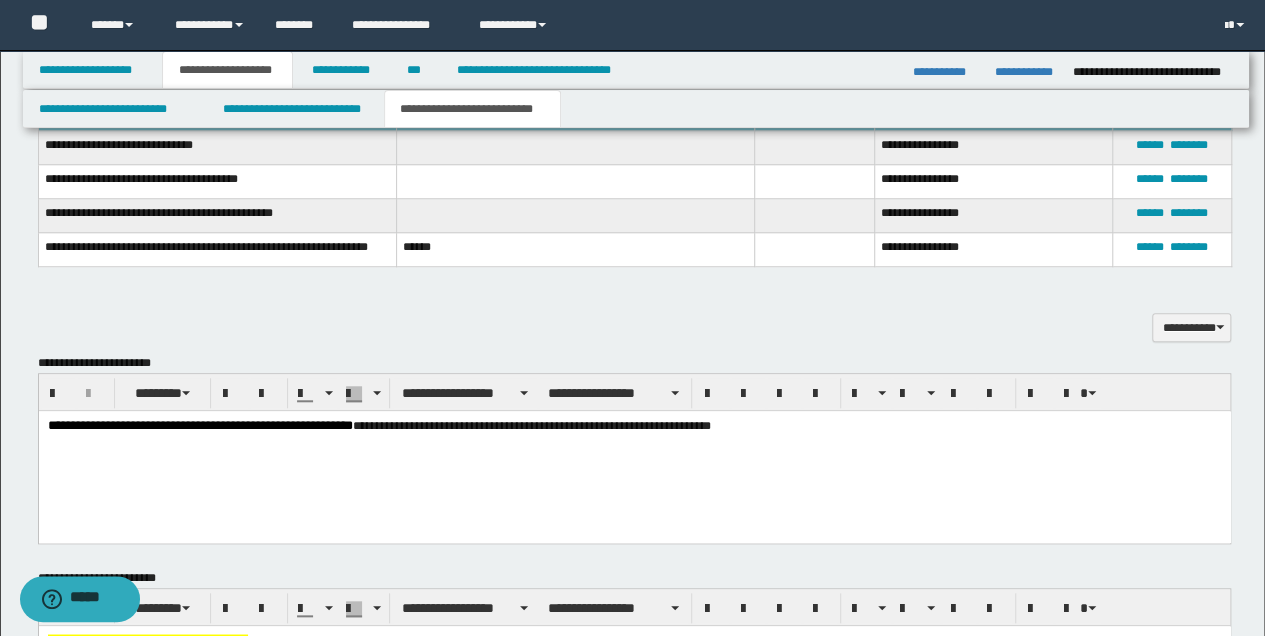 click on "**********" at bounding box center [634, 451] 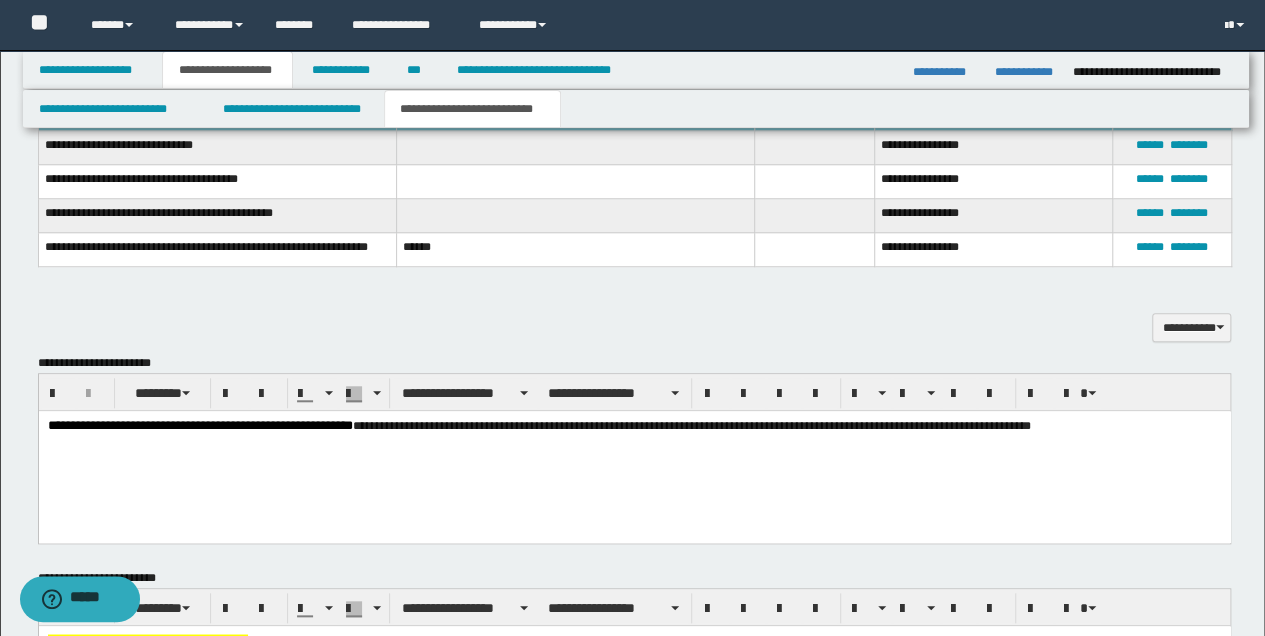 click on "**********" at bounding box center (634, 426) 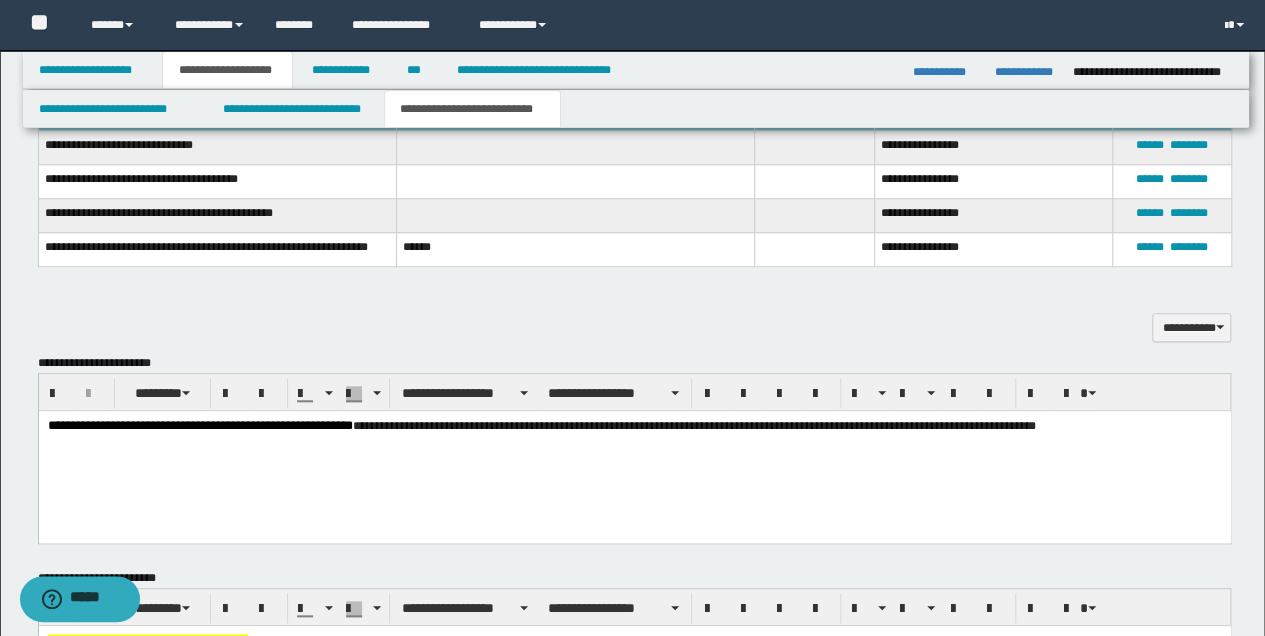 click on "**********" at bounding box center (634, 426) 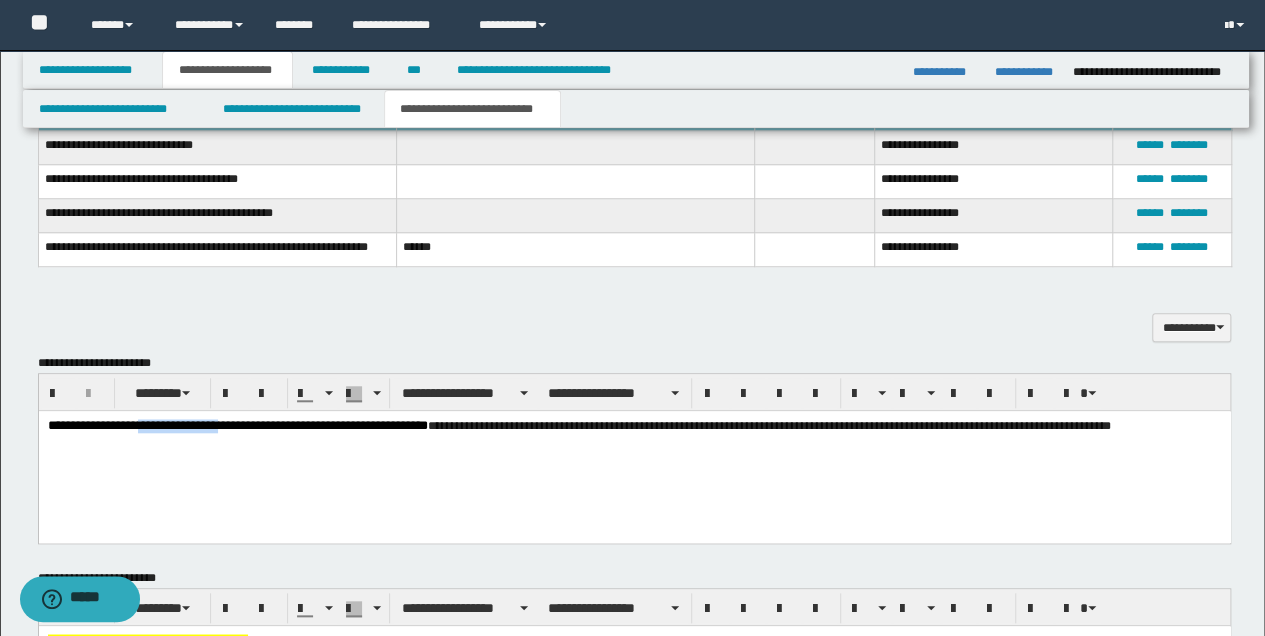 drag, startPoint x: 147, startPoint y: 425, endPoint x: 230, endPoint y: 434, distance: 83.48653 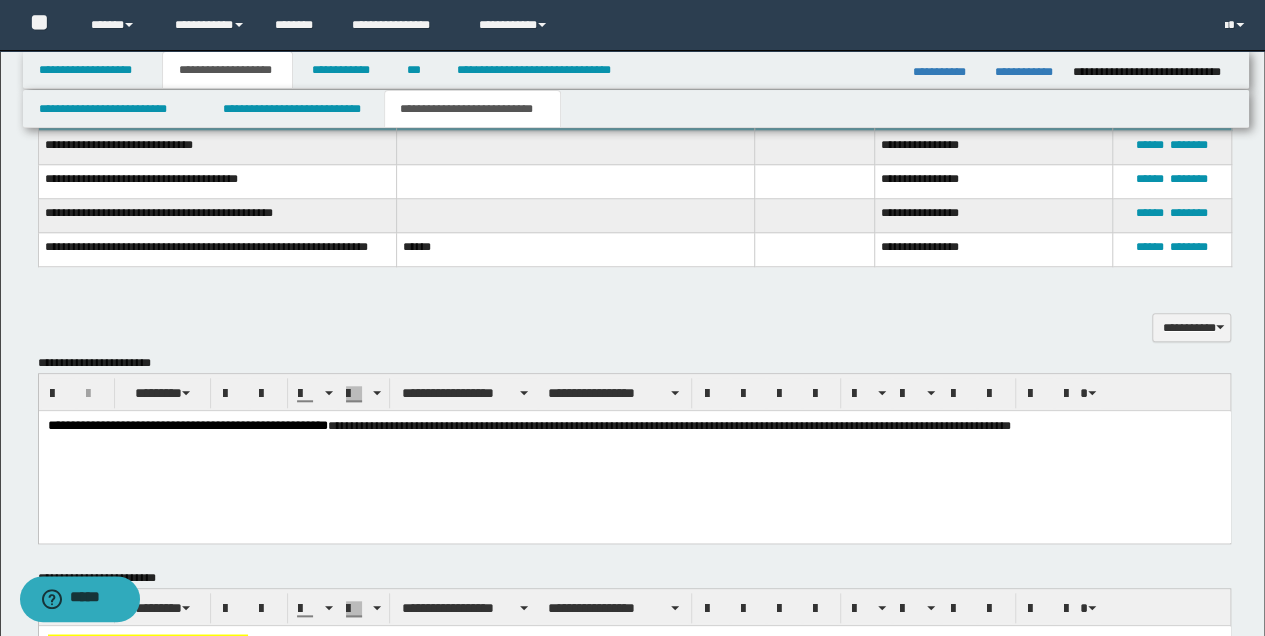click on "**********" at bounding box center [634, 426] 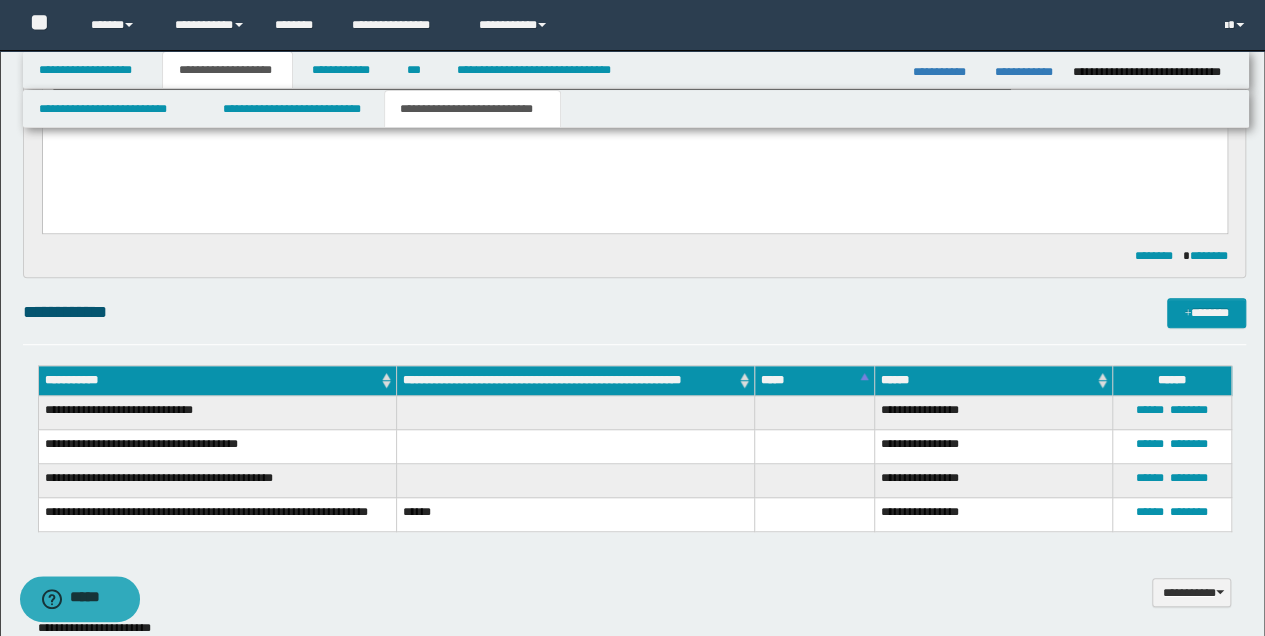 scroll, scrollTop: 466, scrollLeft: 0, axis: vertical 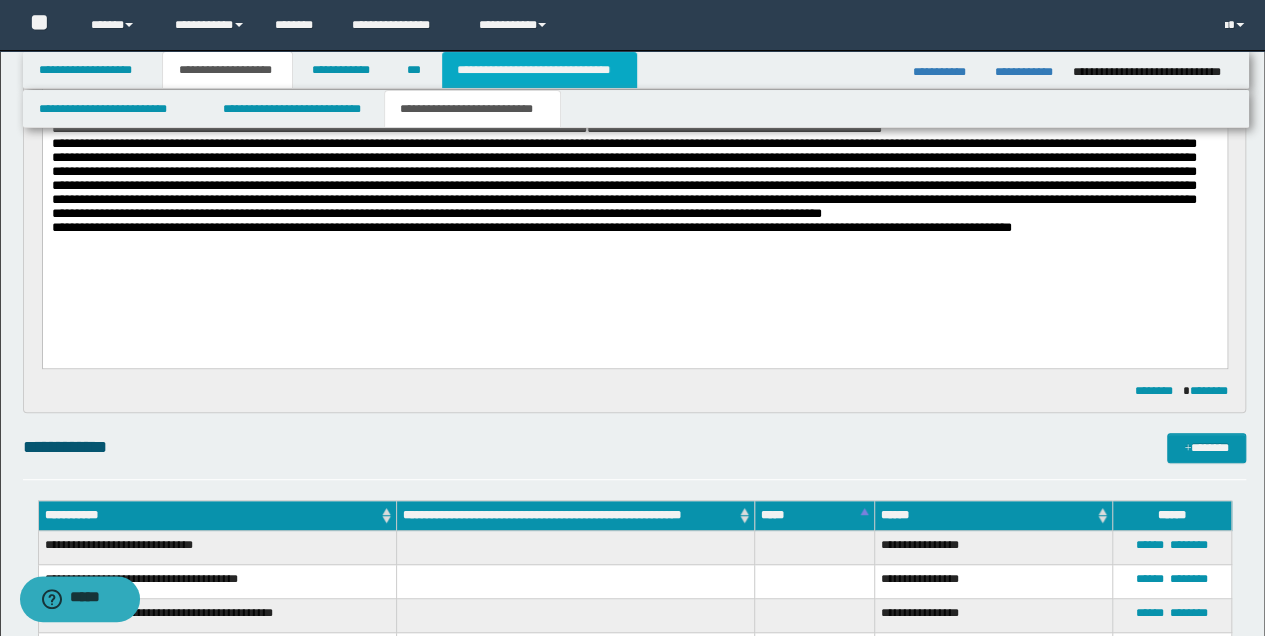 click on "**********" at bounding box center (539, 70) 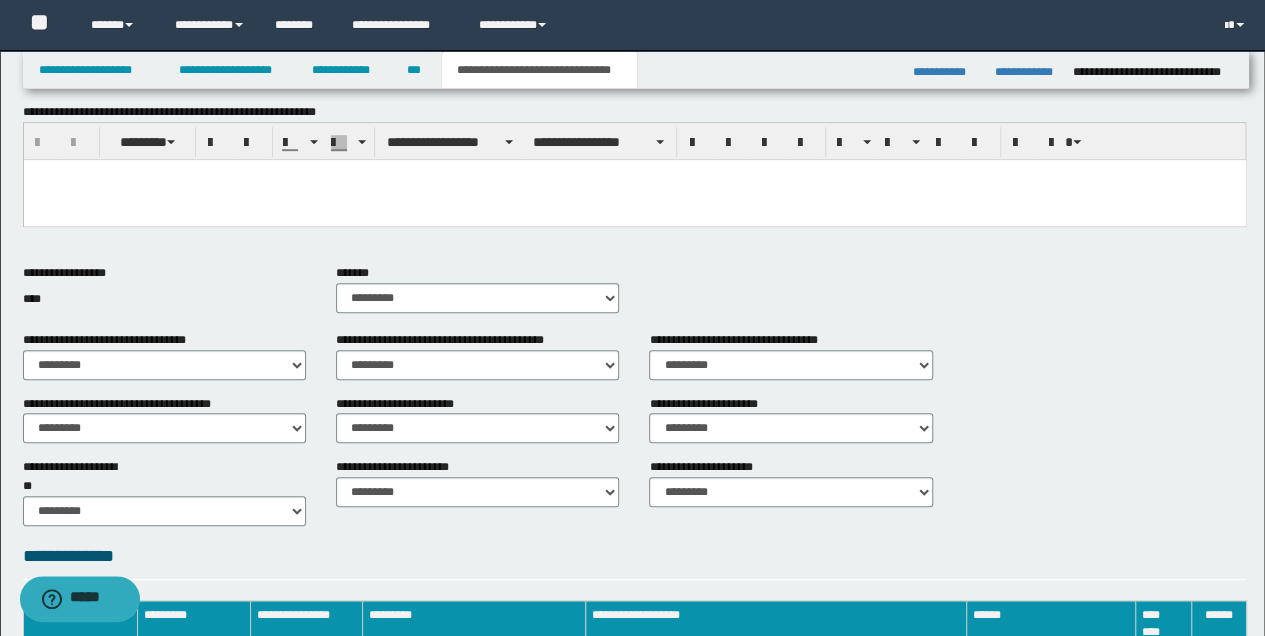 scroll, scrollTop: 466, scrollLeft: 0, axis: vertical 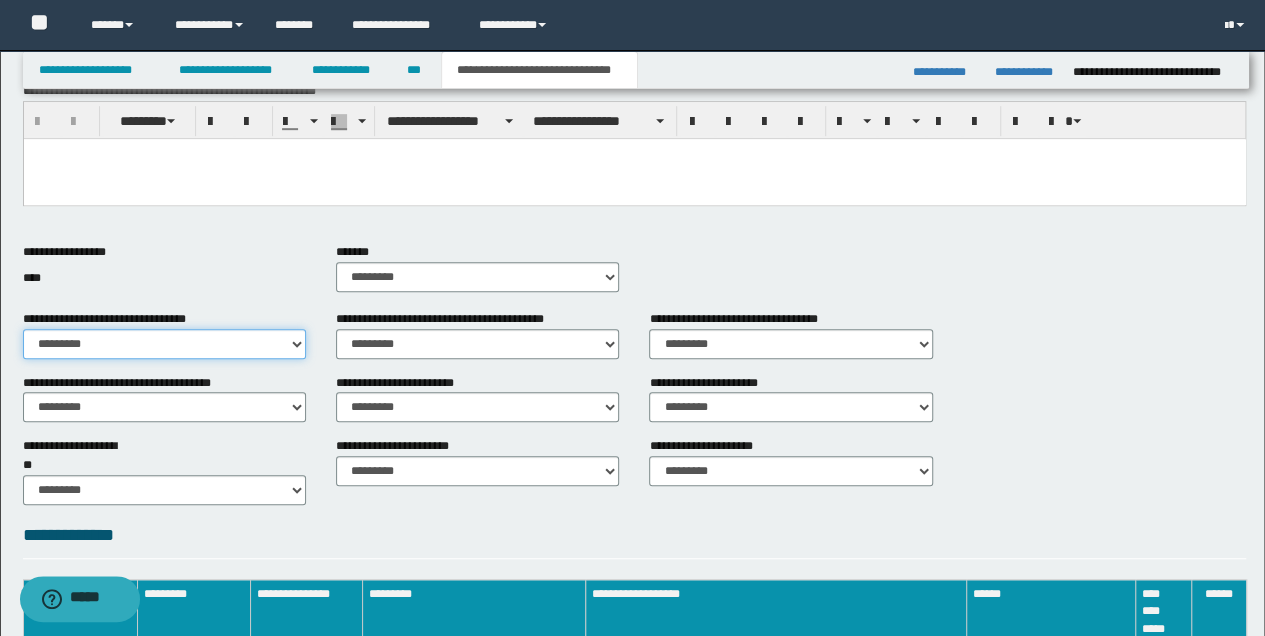 click on "*********
**
**" at bounding box center [164, 344] 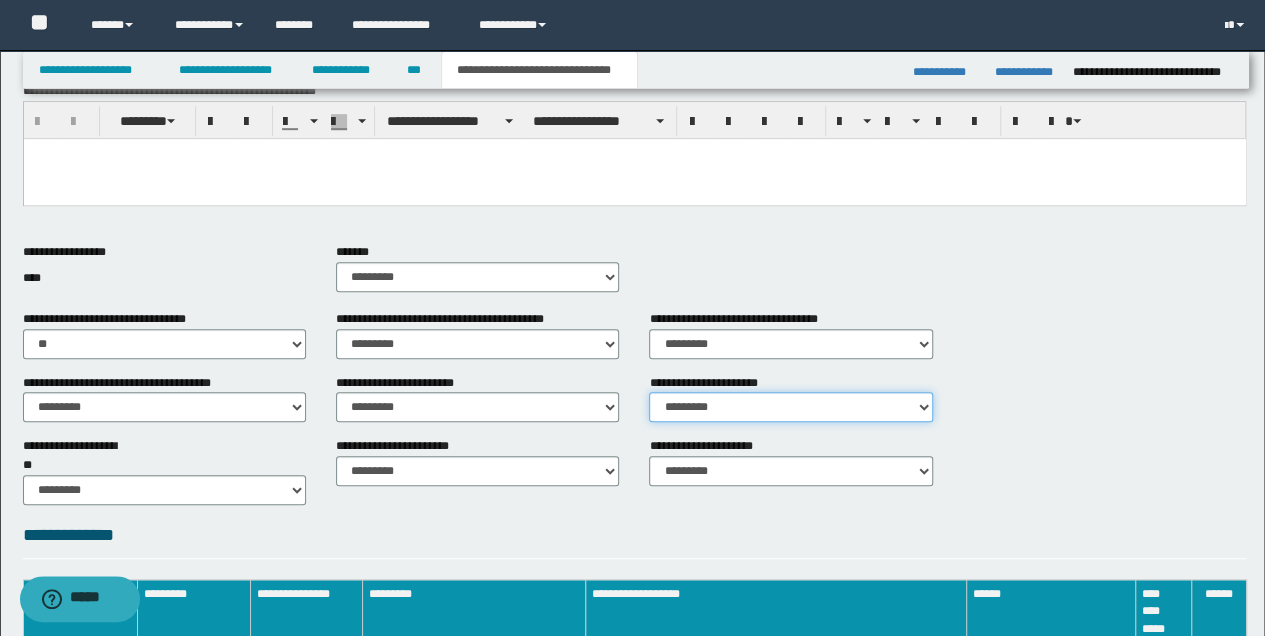 click on "*********
**
**" at bounding box center [790, 407] 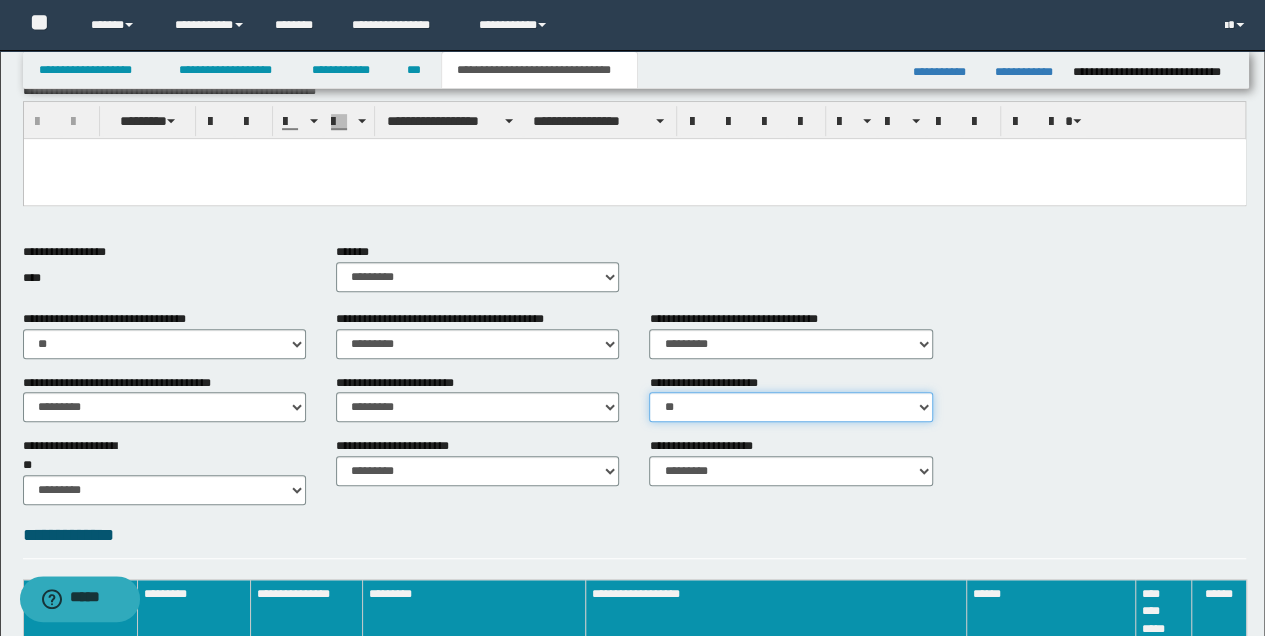 click on "*********
**
**" at bounding box center [790, 407] 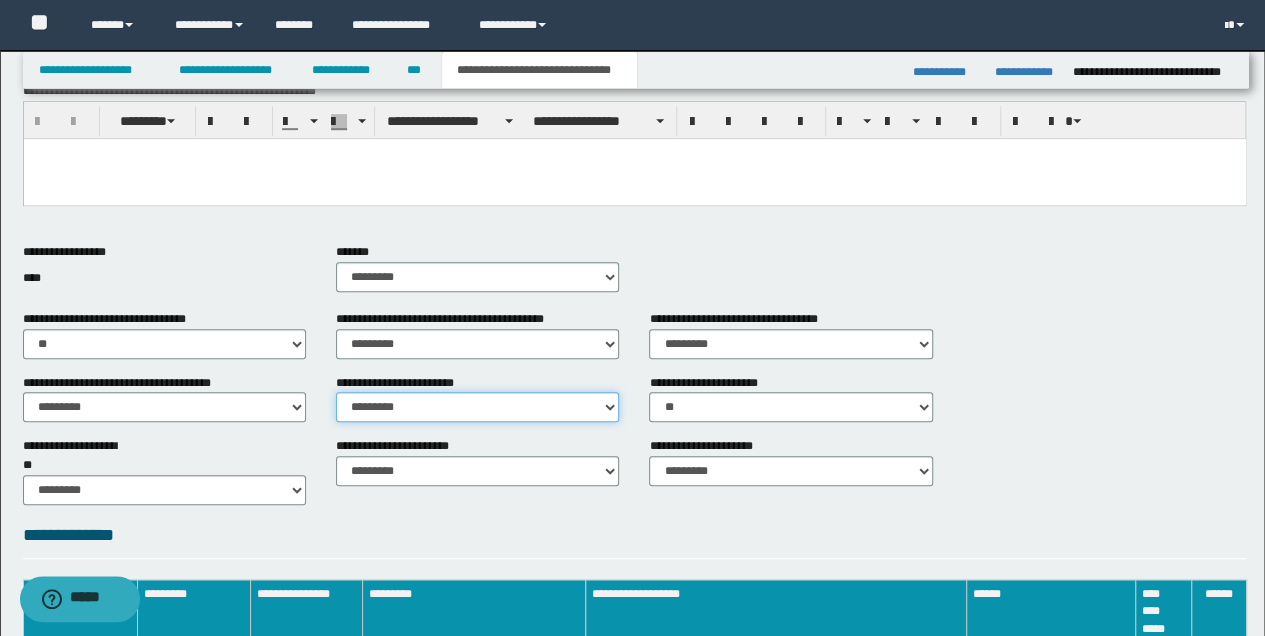 click on "*********
**
**" at bounding box center (477, 407) 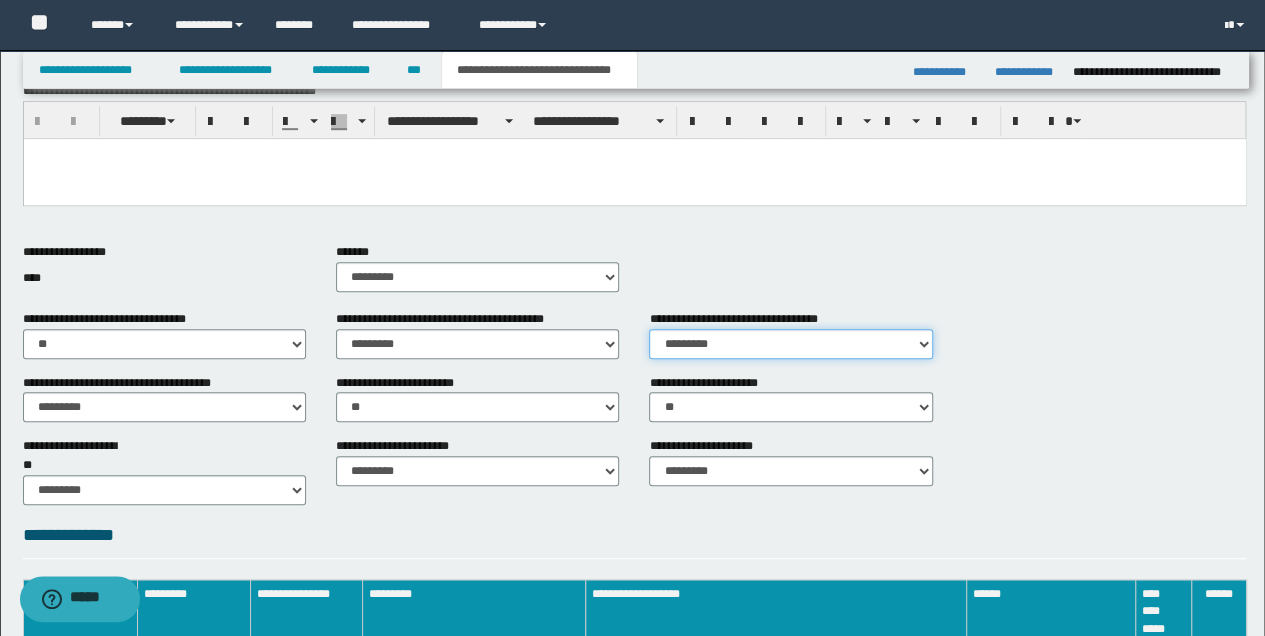 click on "*********
**
**" at bounding box center [790, 344] 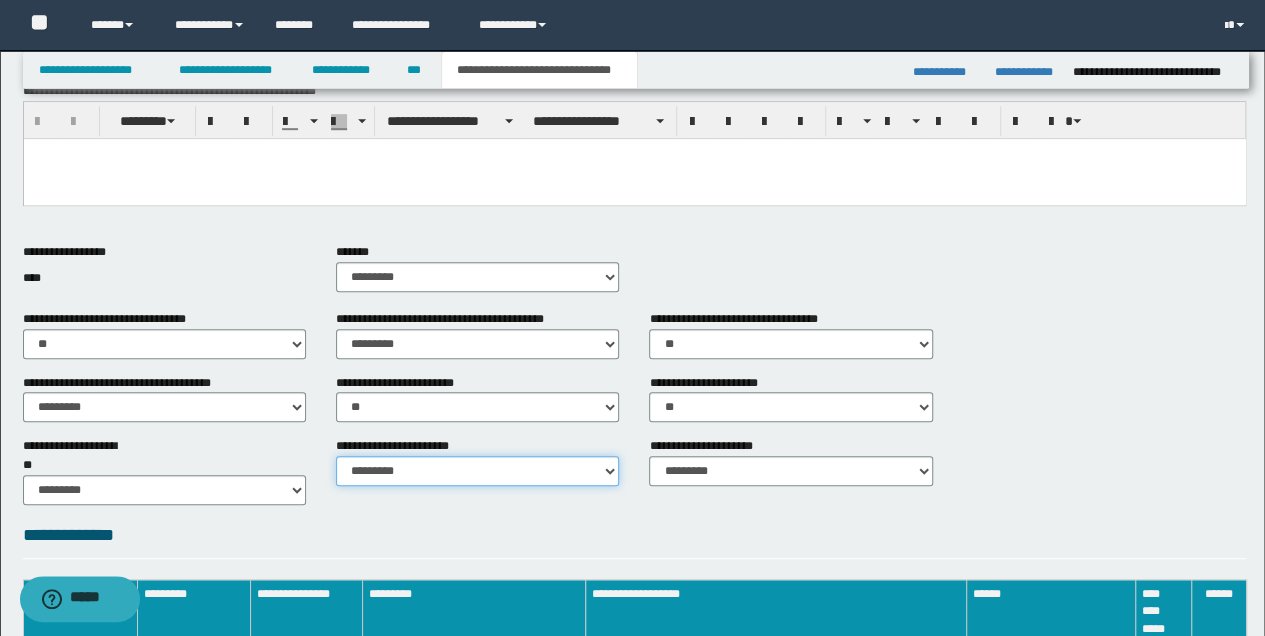 click on "*********
*********
*********" at bounding box center (477, 471) 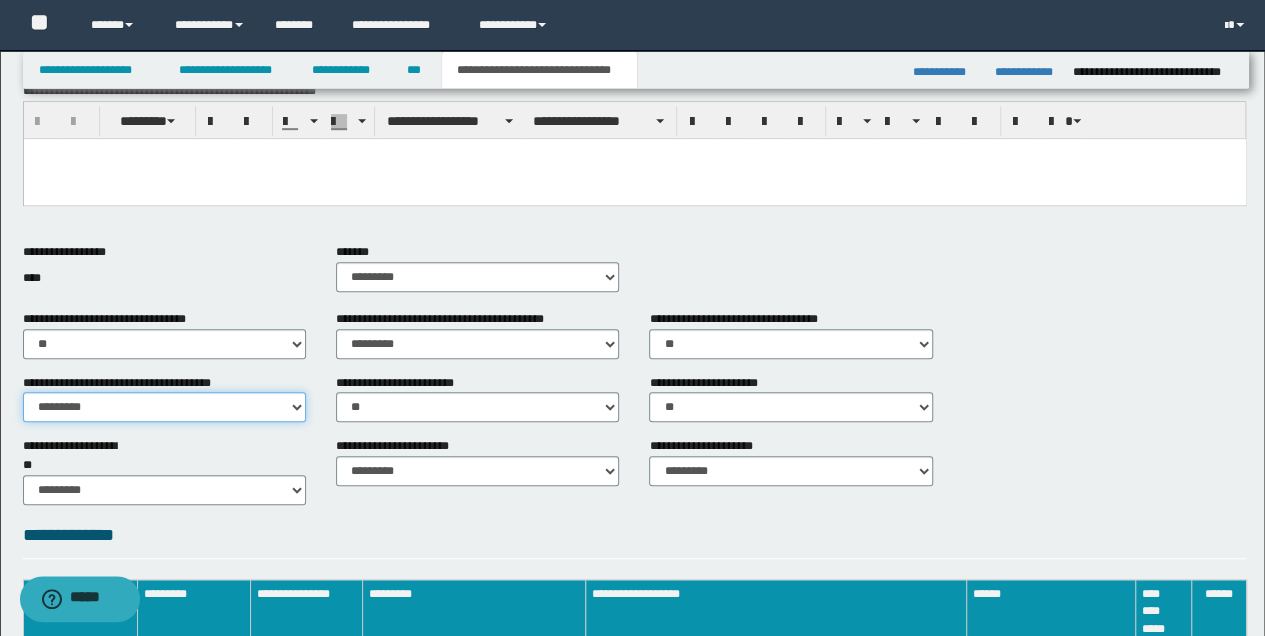 click on "*********
**
**" at bounding box center [164, 407] 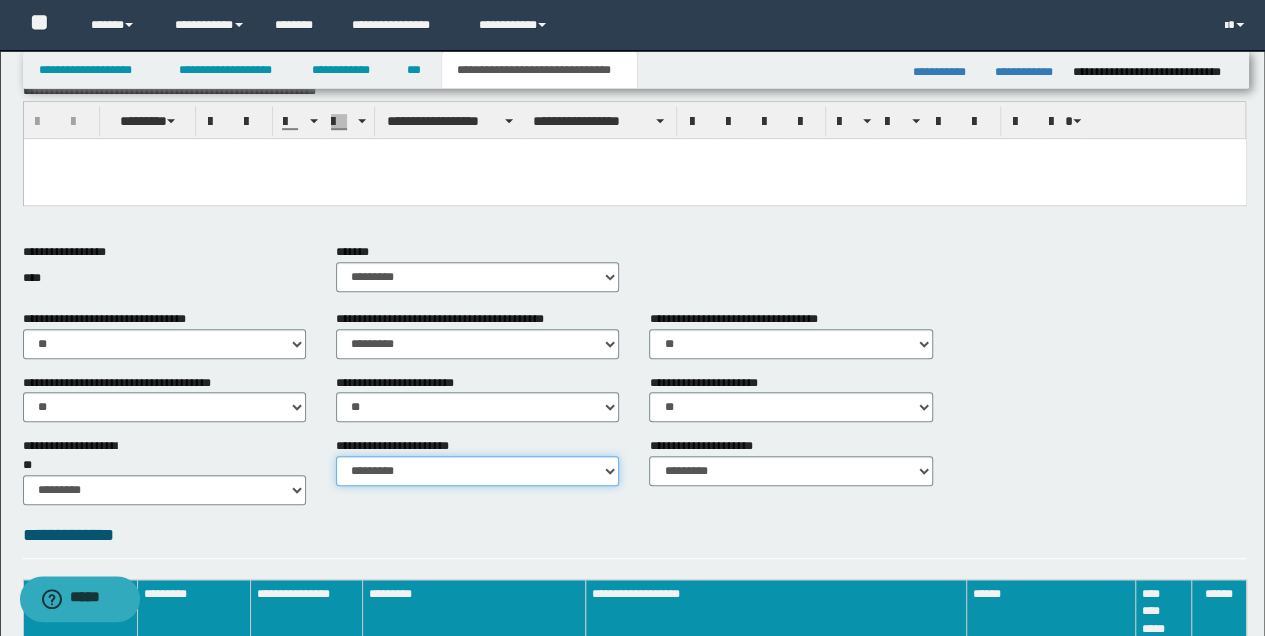 click on "*********
*********
*********" at bounding box center [477, 471] 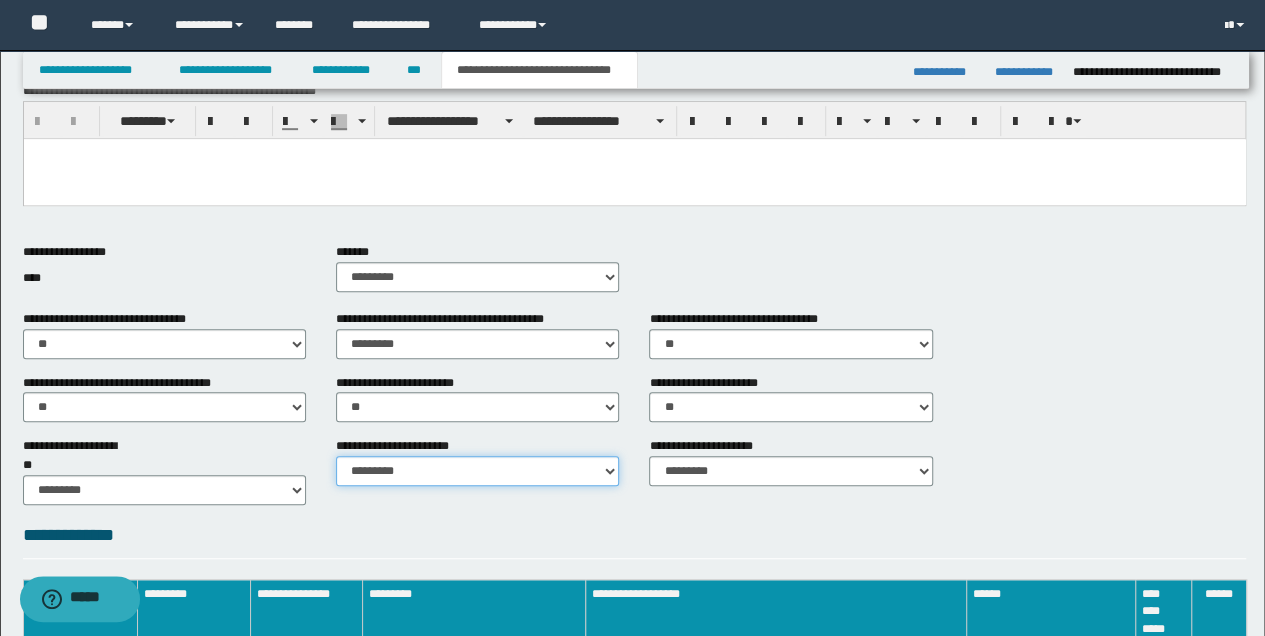 click on "*********
*********
*********" at bounding box center [477, 471] 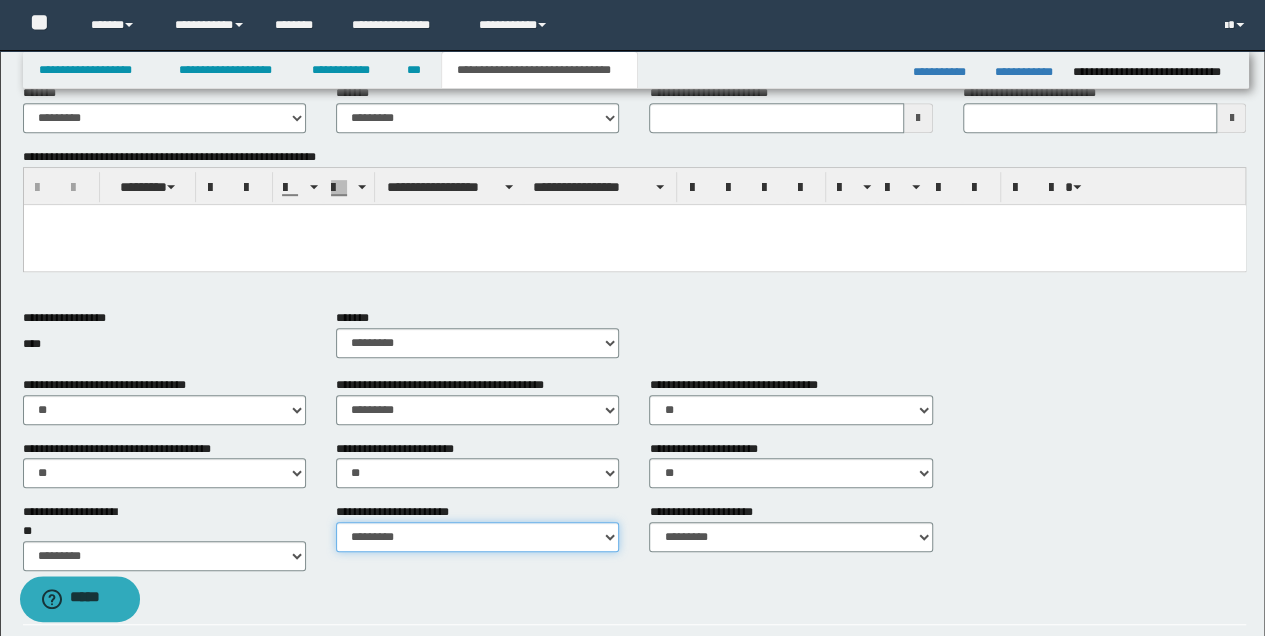 scroll, scrollTop: 200, scrollLeft: 0, axis: vertical 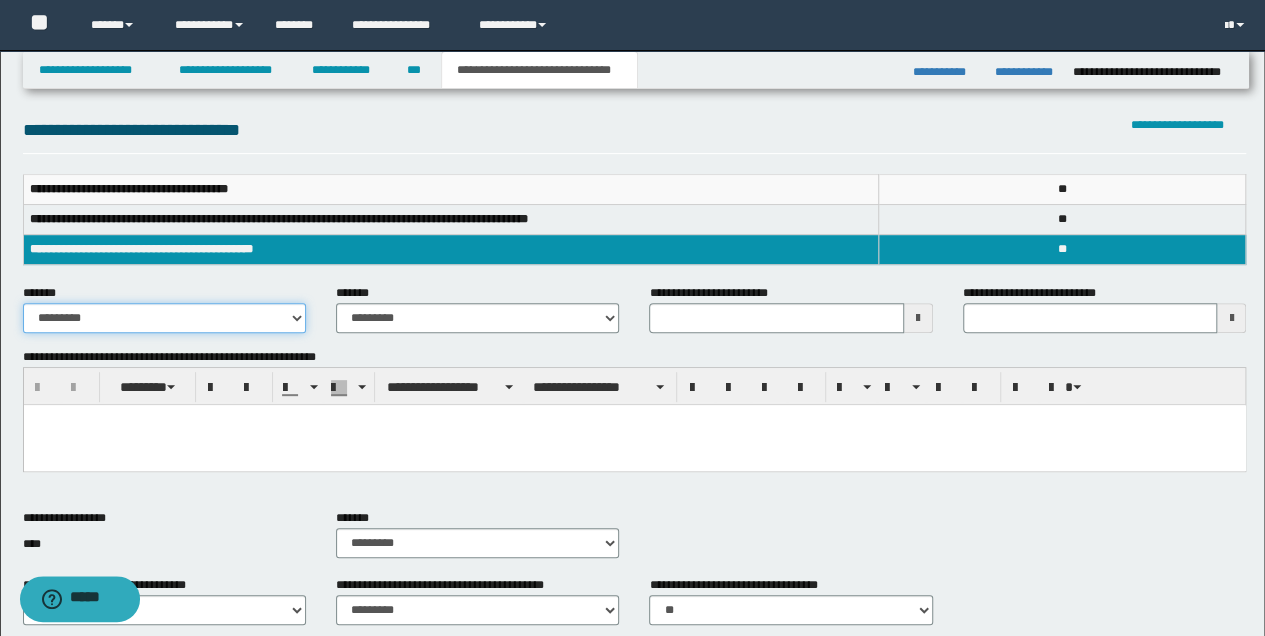 click on "**********" at bounding box center [164, 318] 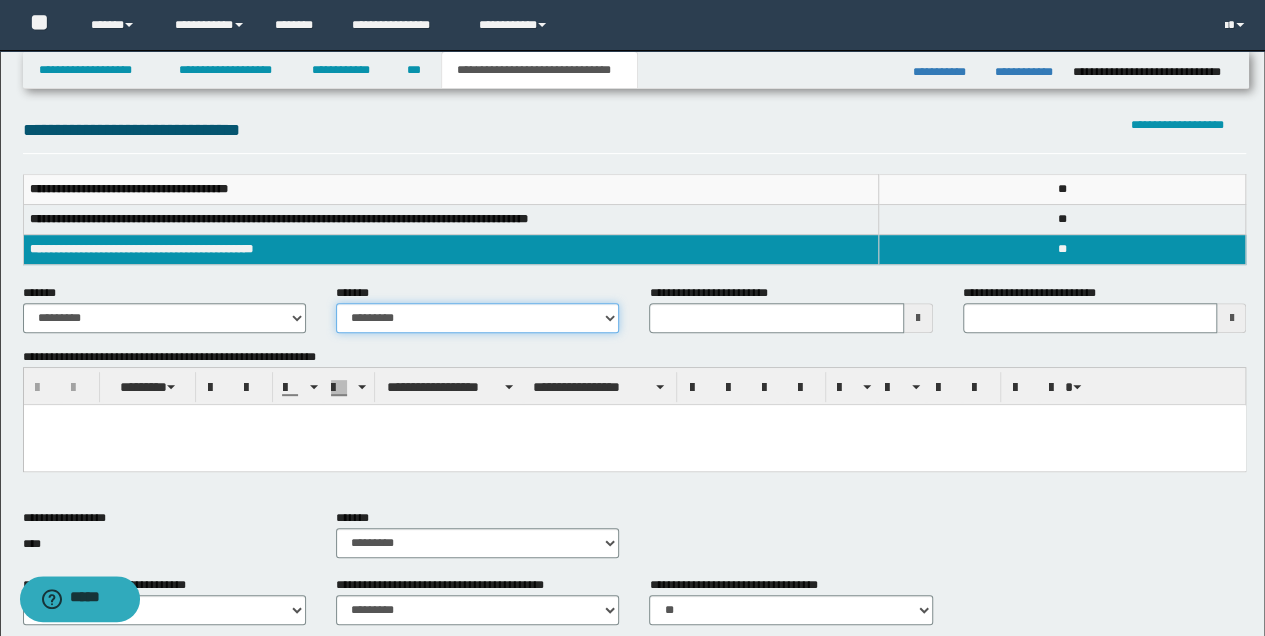 click on "**********" at bounding box center (477, 318) 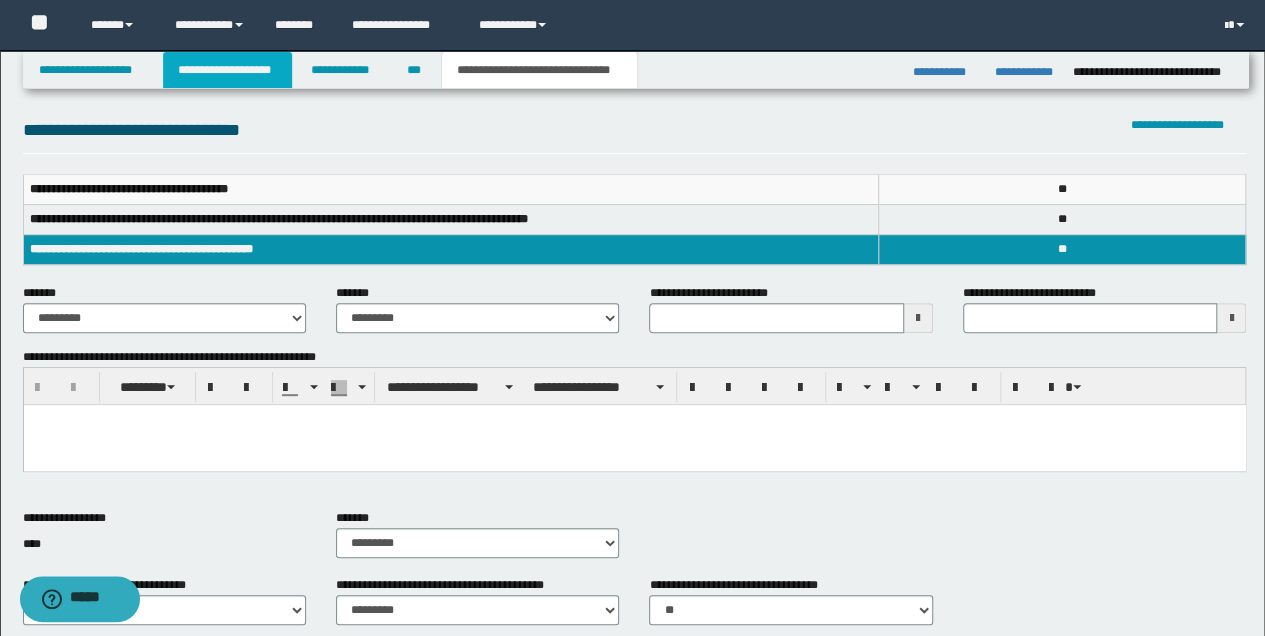 click on "**********" at bounding box center [227, 70] 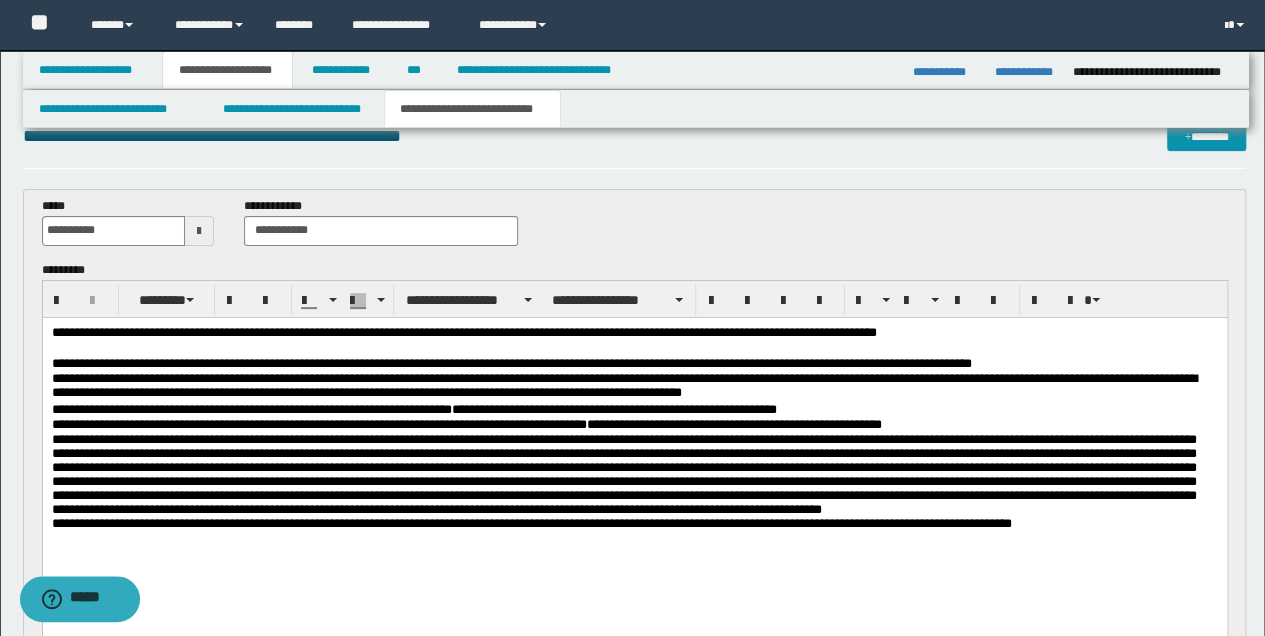 scroll, scrollTop: 30, scrollLeft: 0, axis: vertical 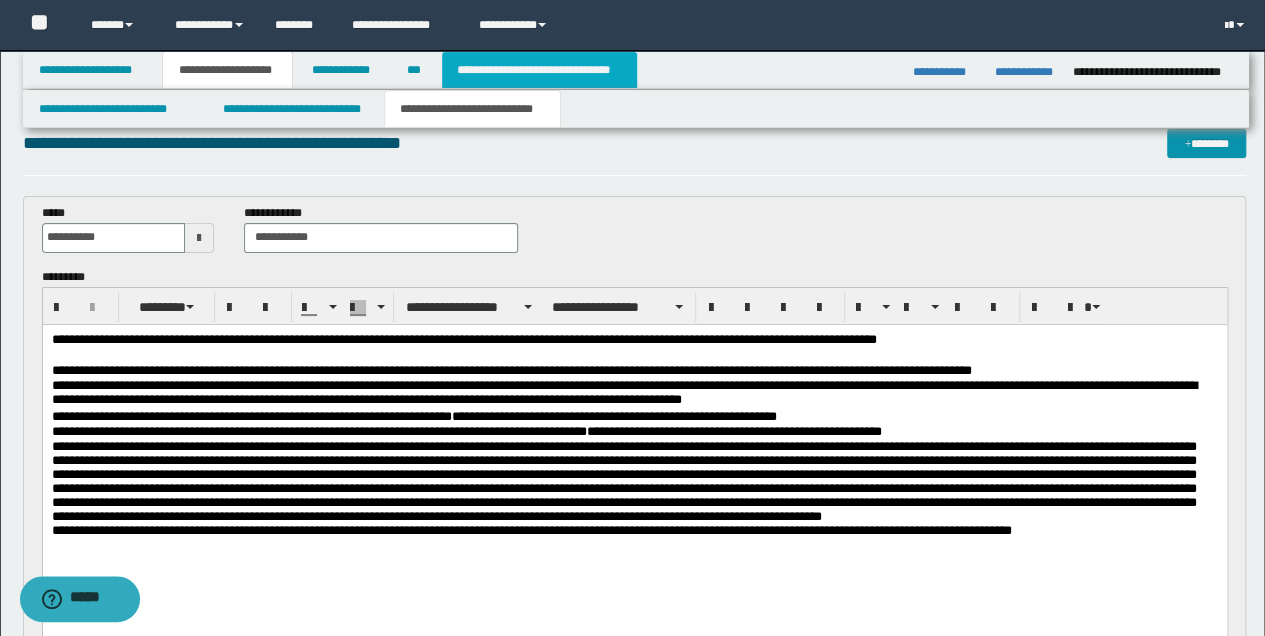 click on "**********" at bounding box center (539, 70) 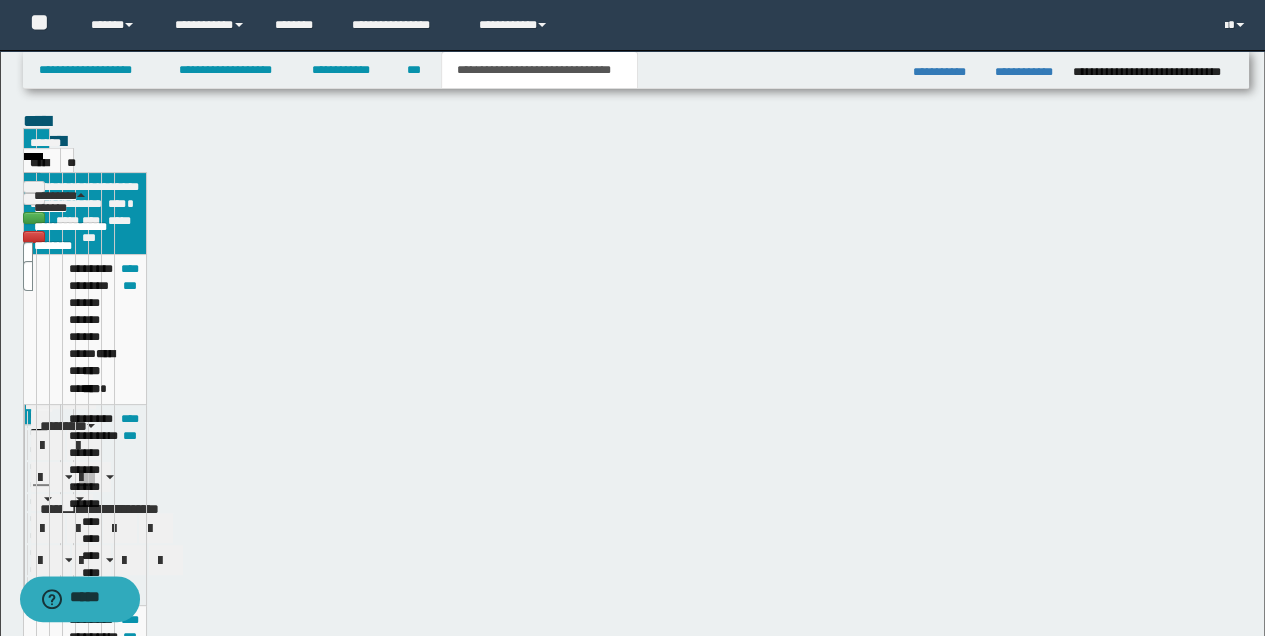 scroll, scrollTop: 0, scrollLeft: 0, axis: both 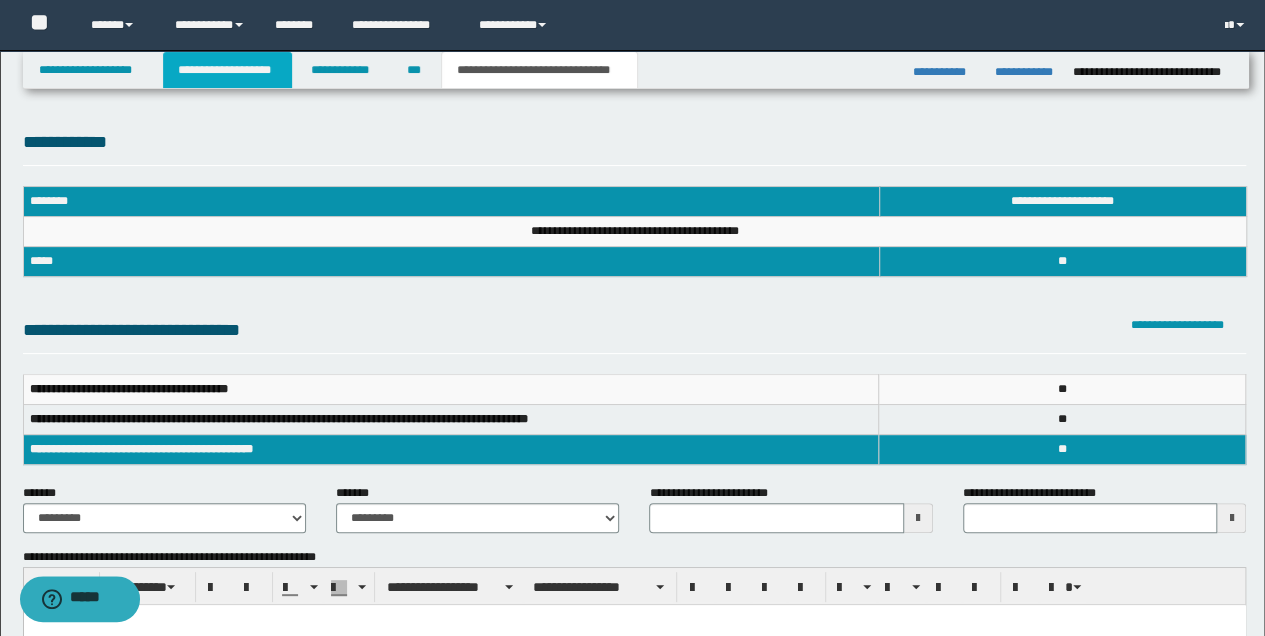 click on "**********" at bounding box center [227, 70] 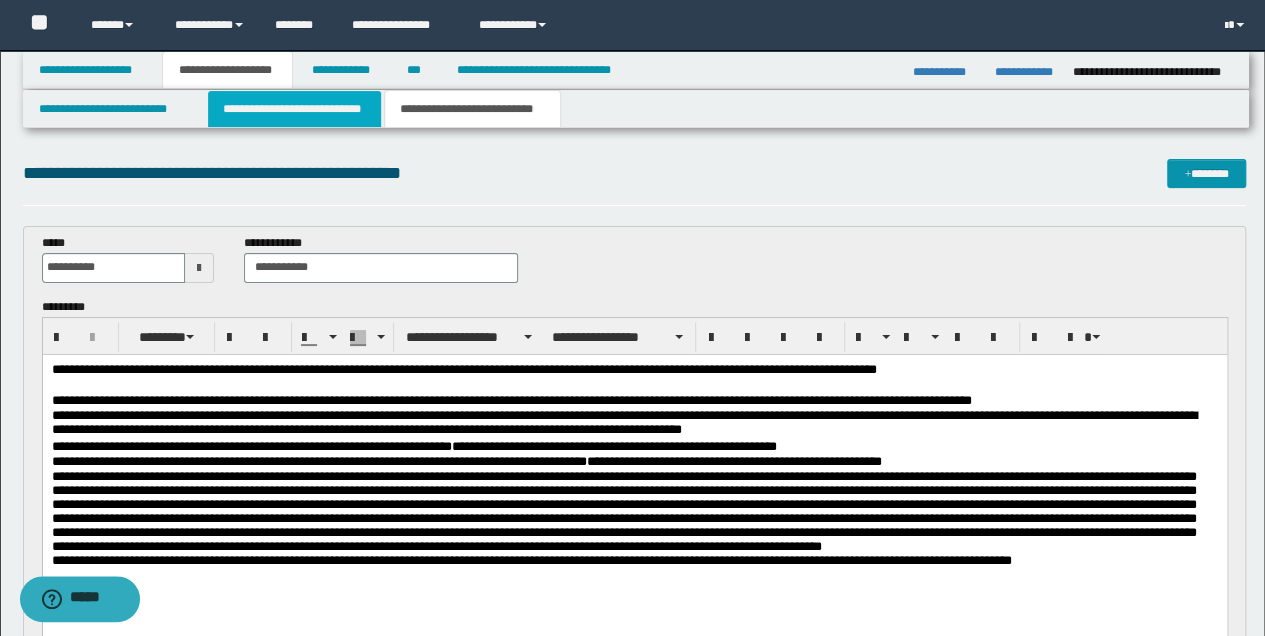 click on "**********" at bounding box center (294, 109) 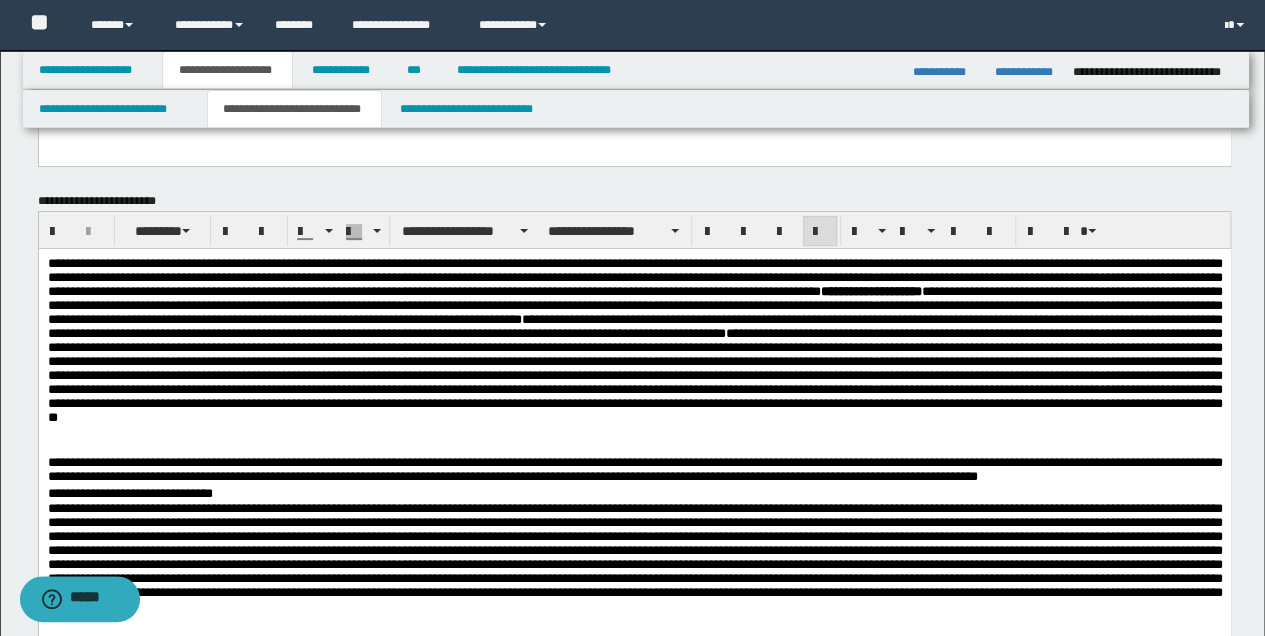 scroll, scrollTop: 200, scrollLeft: 0, axis: vertical 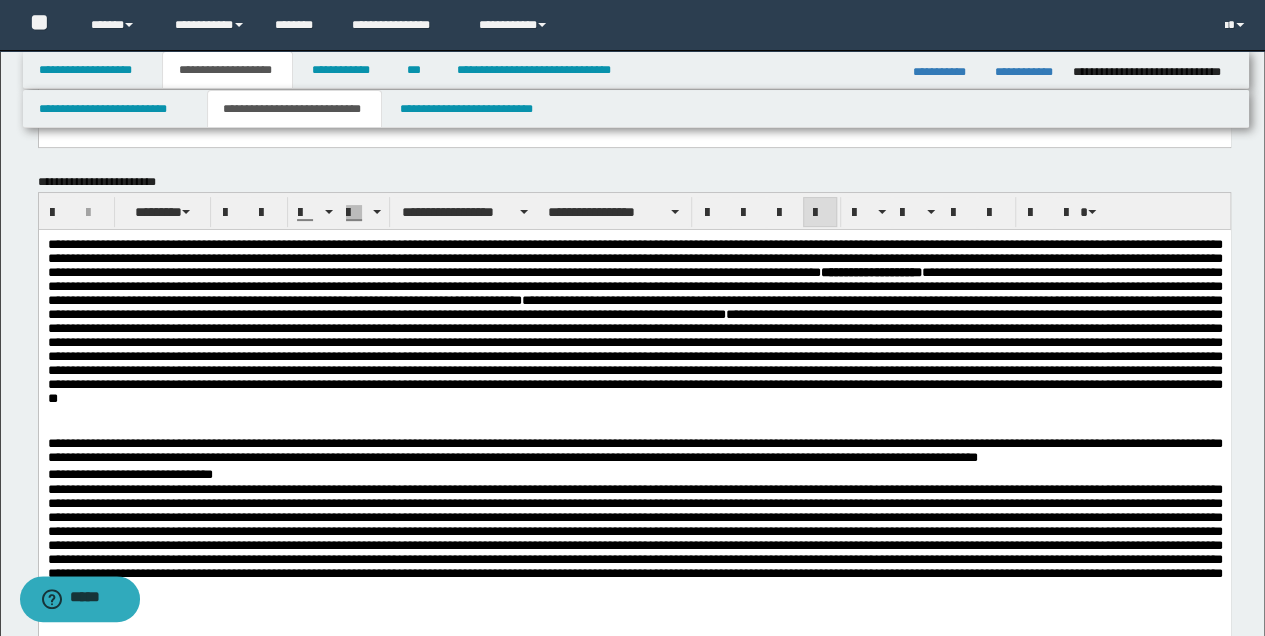 click at bounding box center (634, 544) 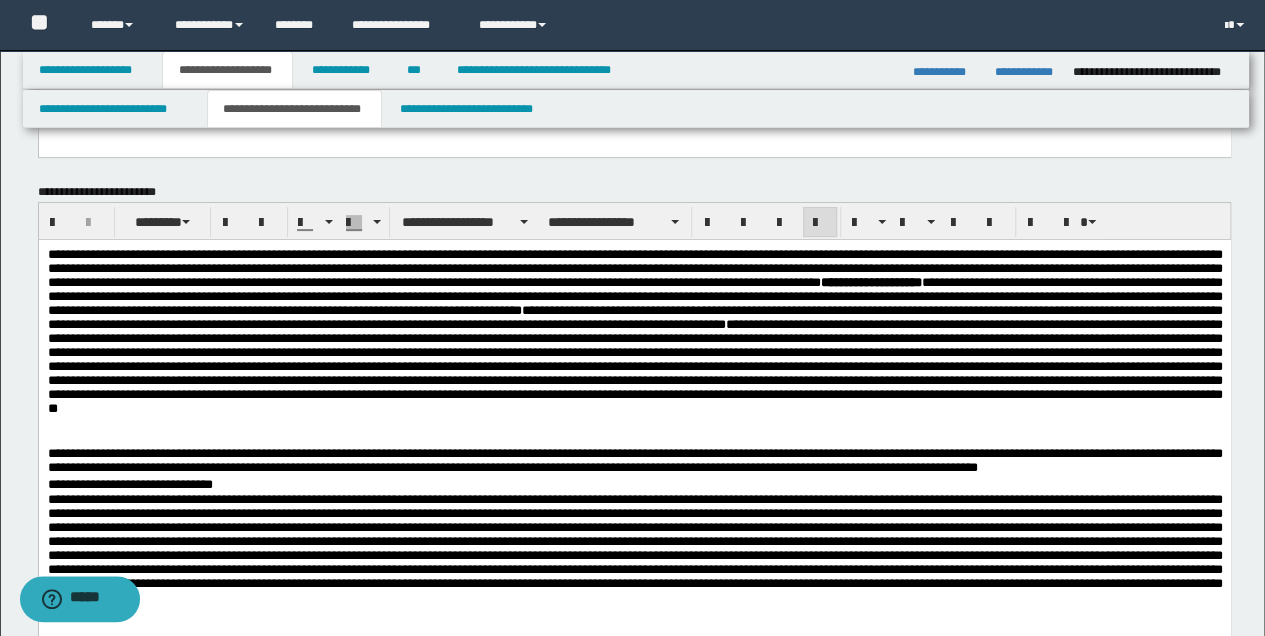 scroll, scrollTop: 66, scrollLeft: 0, axis: vertical 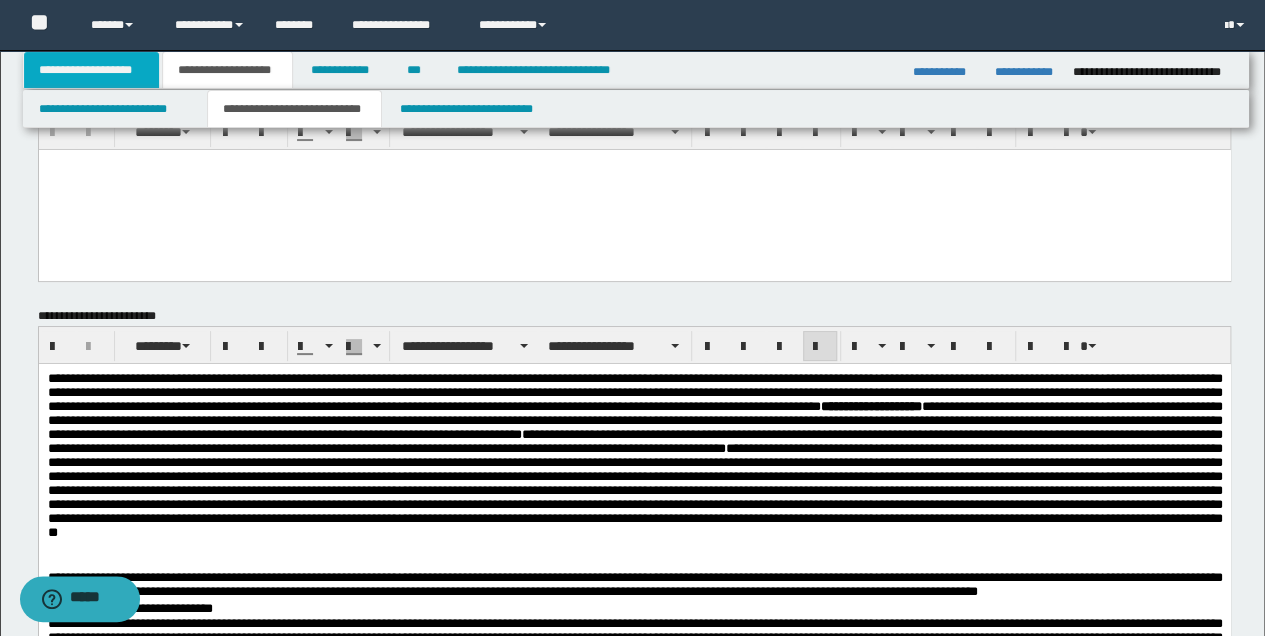 click on "**********" at bounding box center (92, 70) 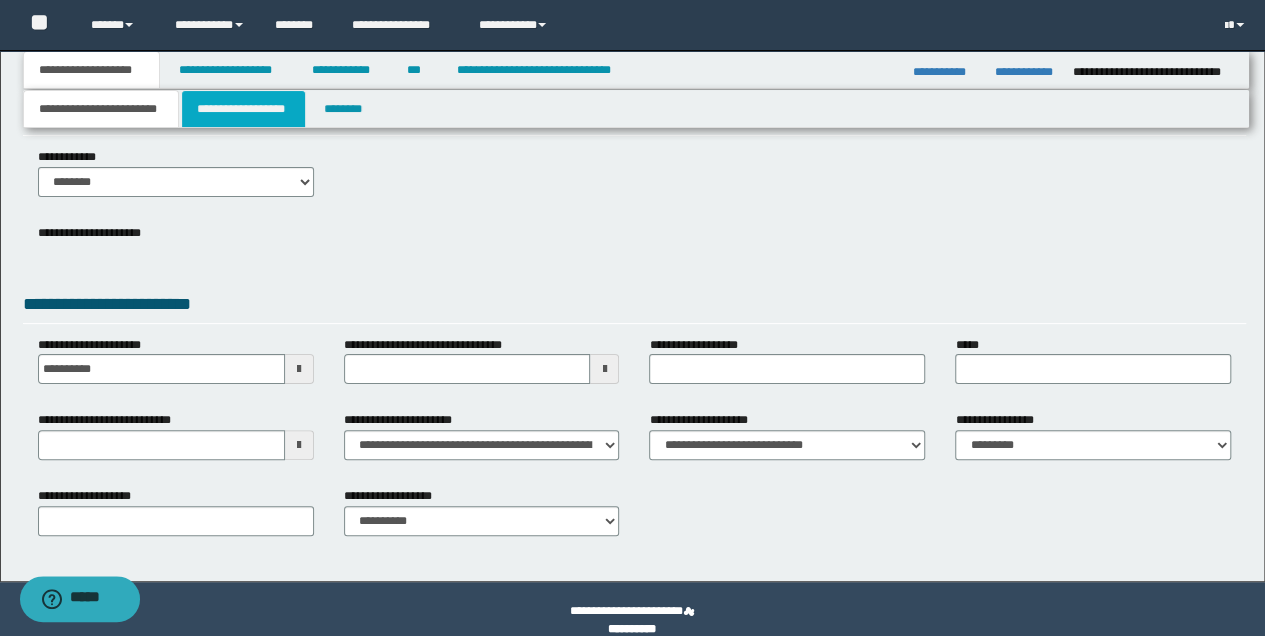 click on "**********" at bounding box center [243, 109] 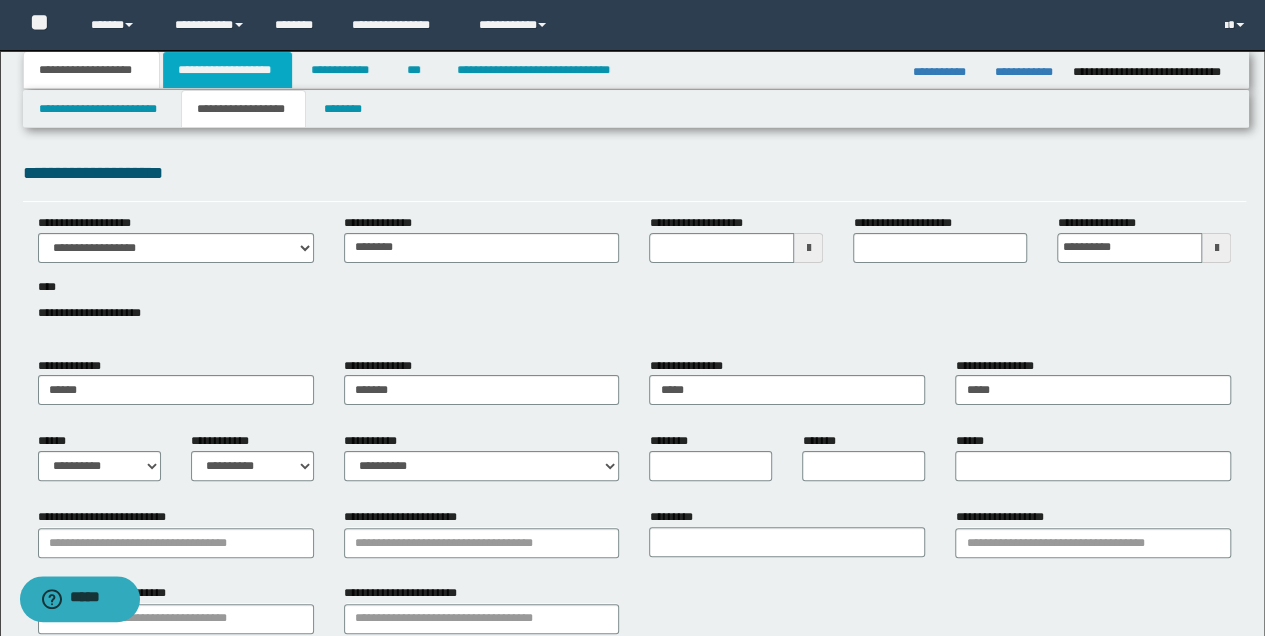 click on "**********" at bounding box center (227, 70) 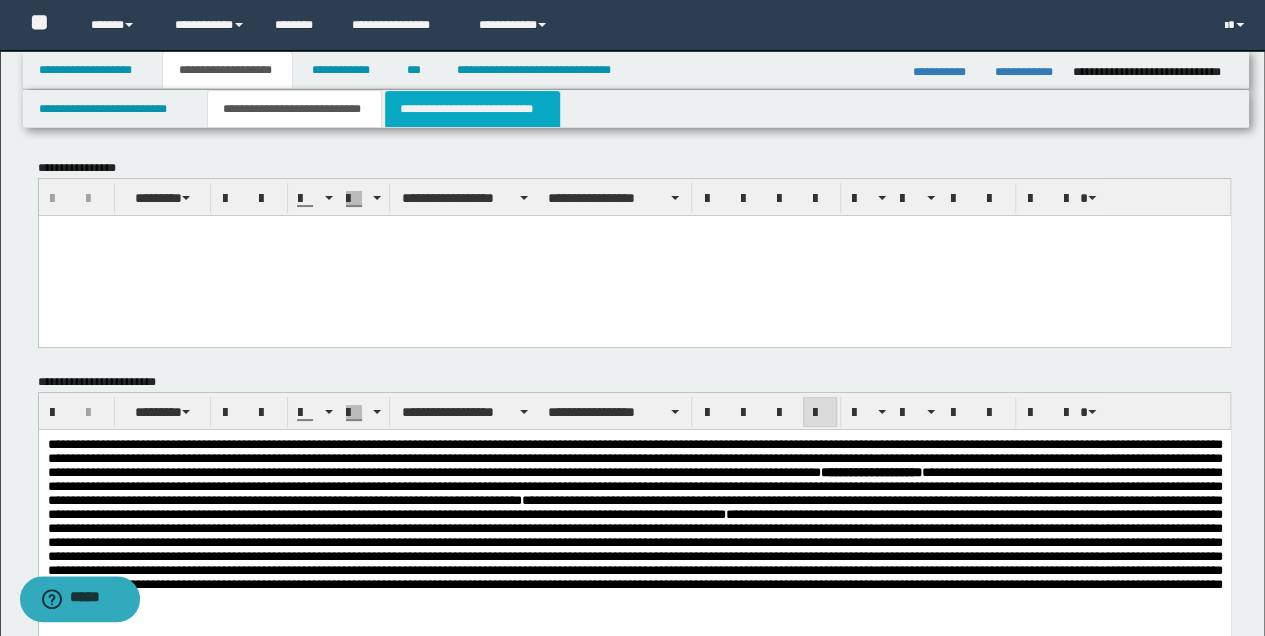 click on "**********" at bounding box center (472, 109) 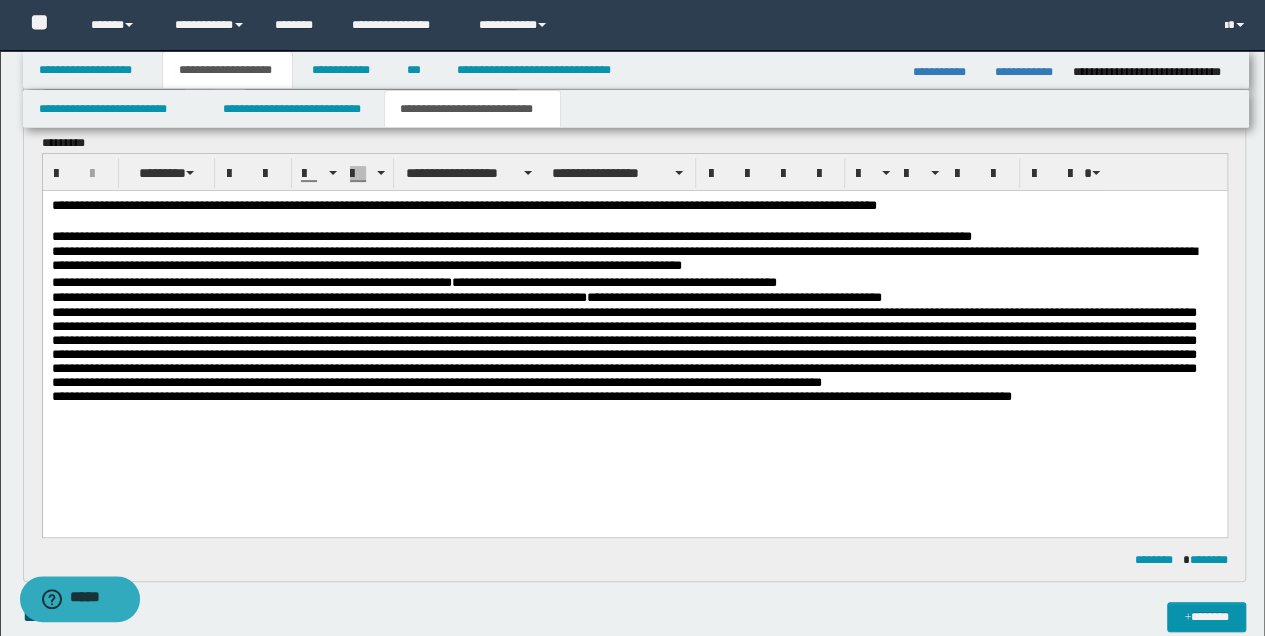 scroll, scrollTop: 66, scrollLeft: 0, axis: vertical 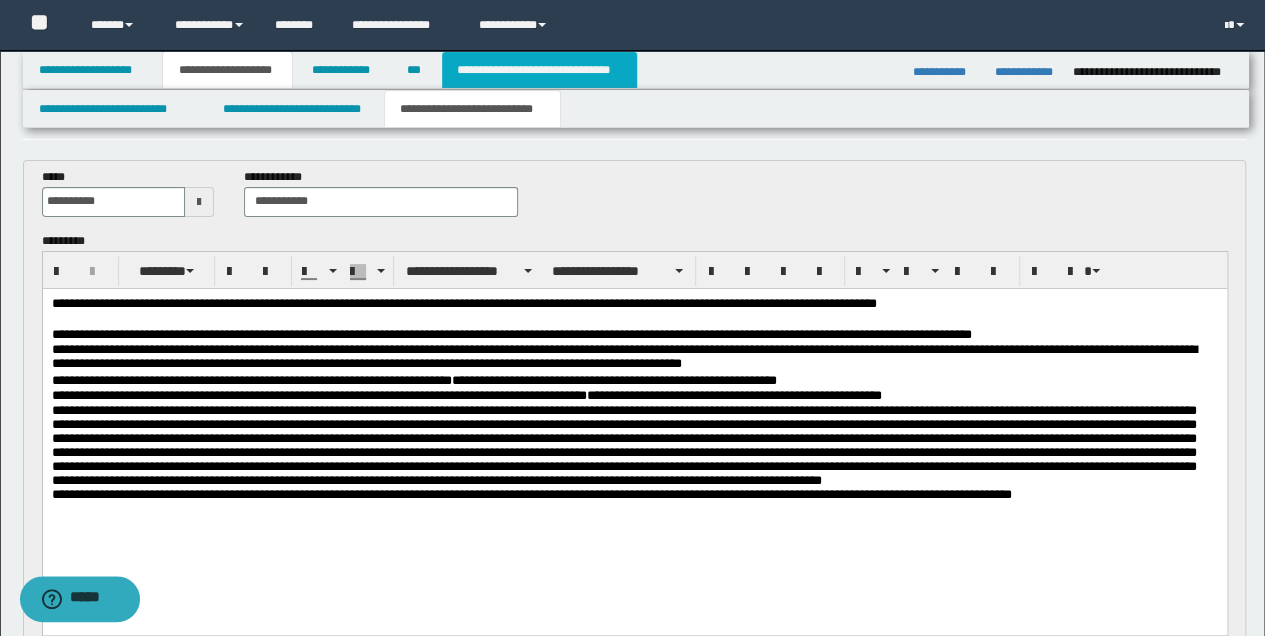 click on "**********" at bounding box center (539, 70) 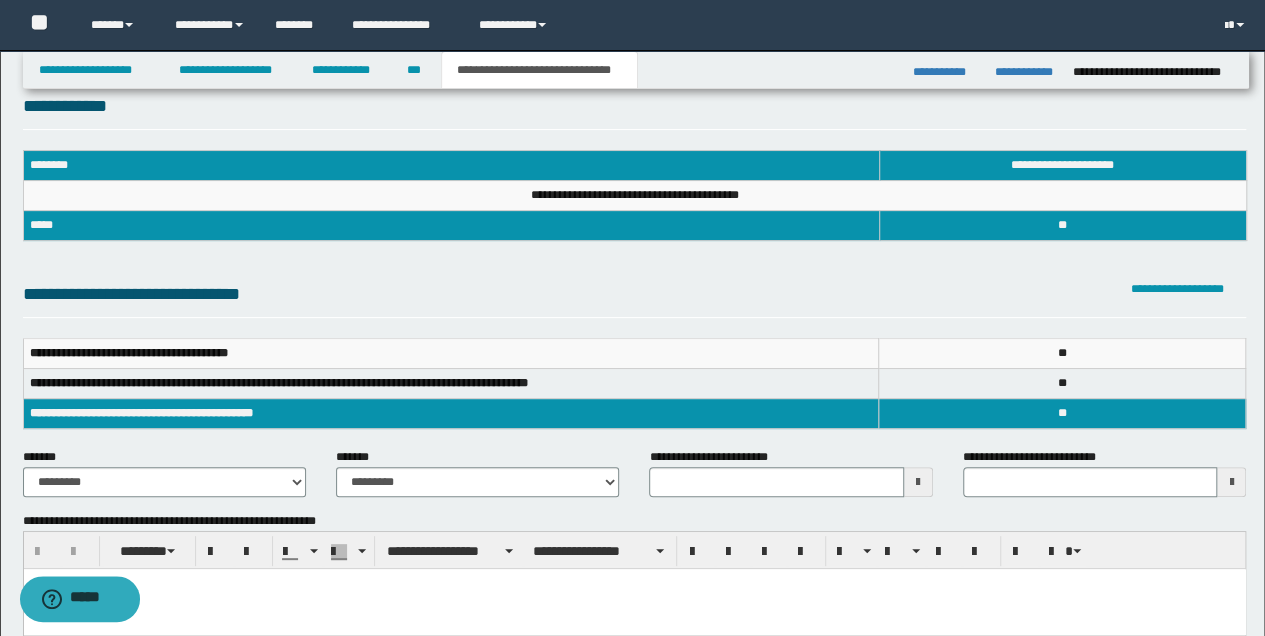 scroll, scrollTop: 0, scrollLeft: 0, axis: both 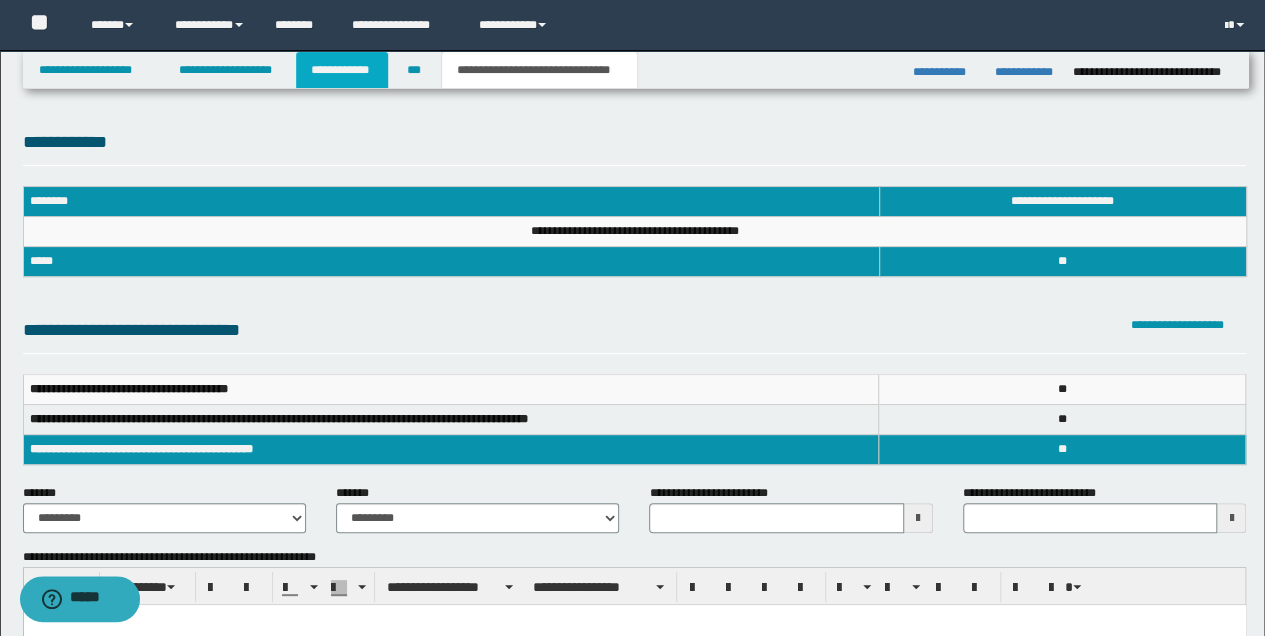 click on "**********" at bounding box center [342, 70] 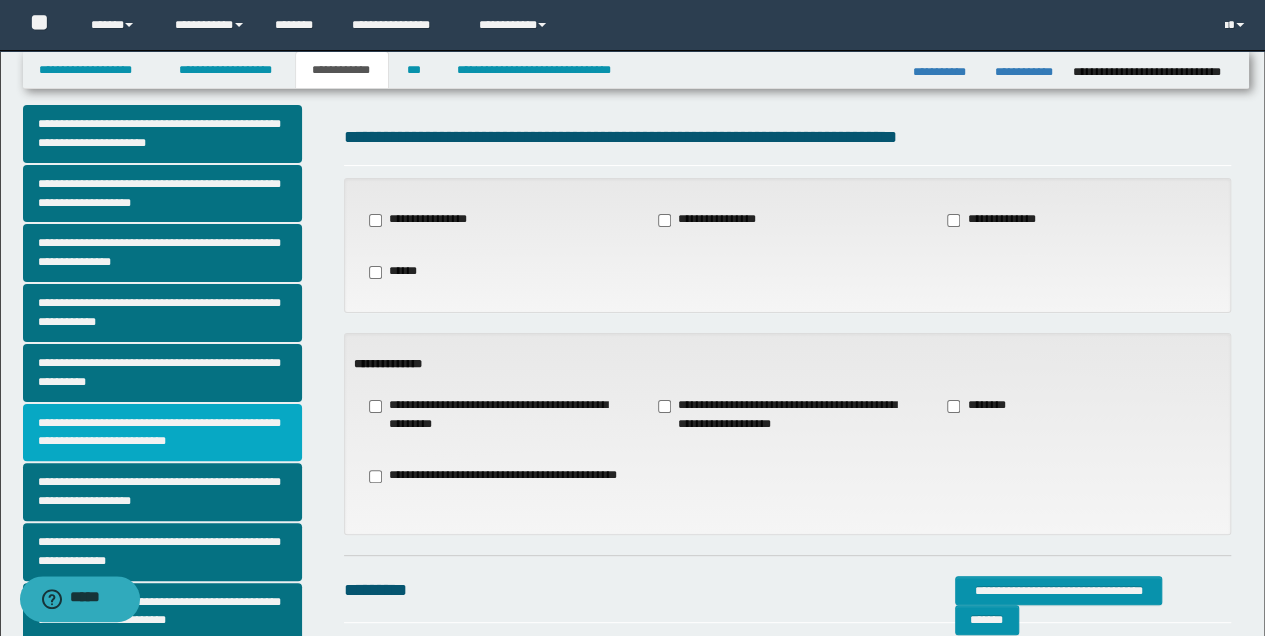 scroll, scrollTop: 0, scrollLeft: 0, axis: both 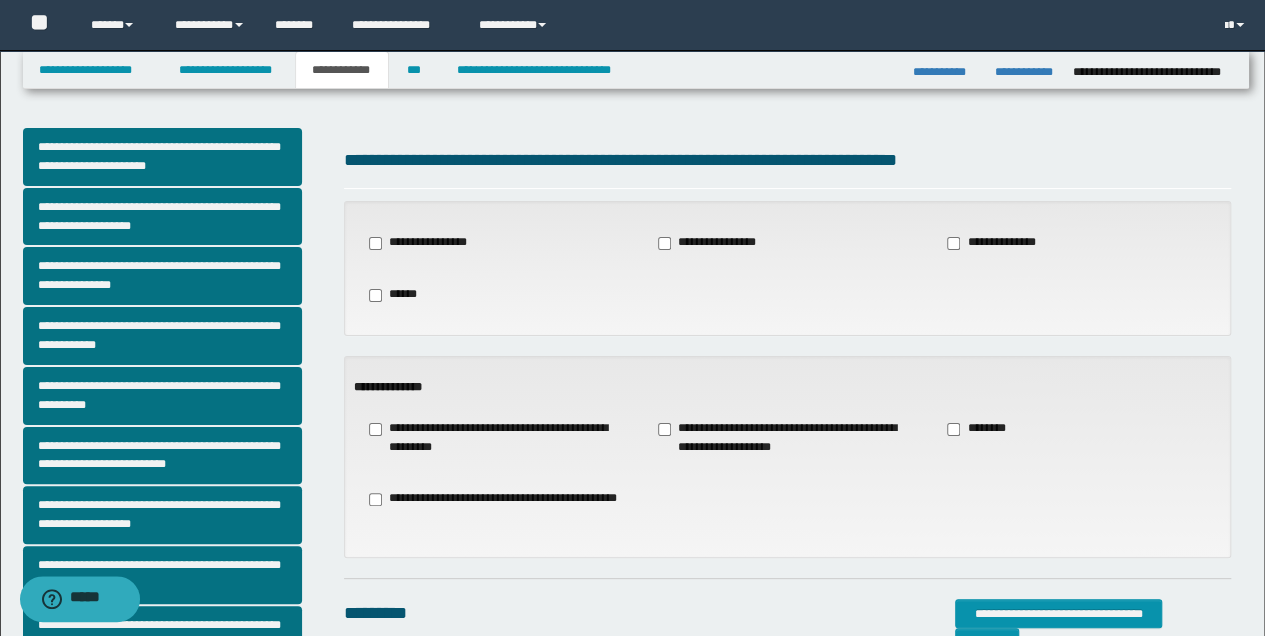 click on "**********" at bounding box center (787, 438) 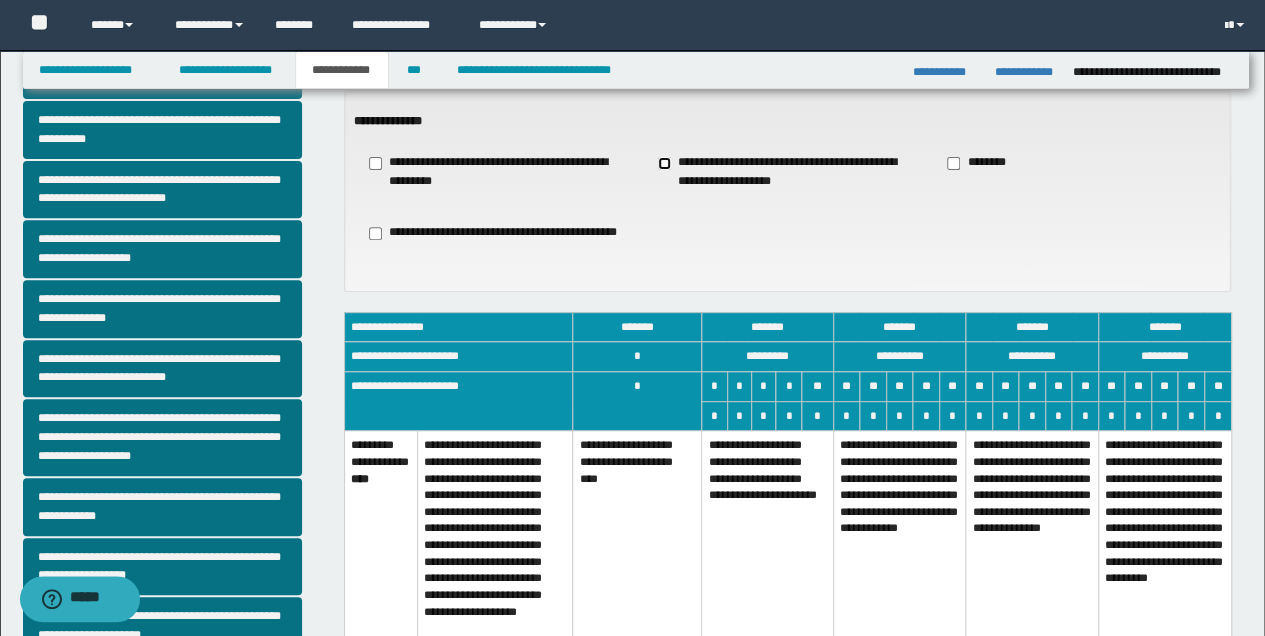 scroll, scrollTop: 400, scrollLeft: 0, axis: vertical 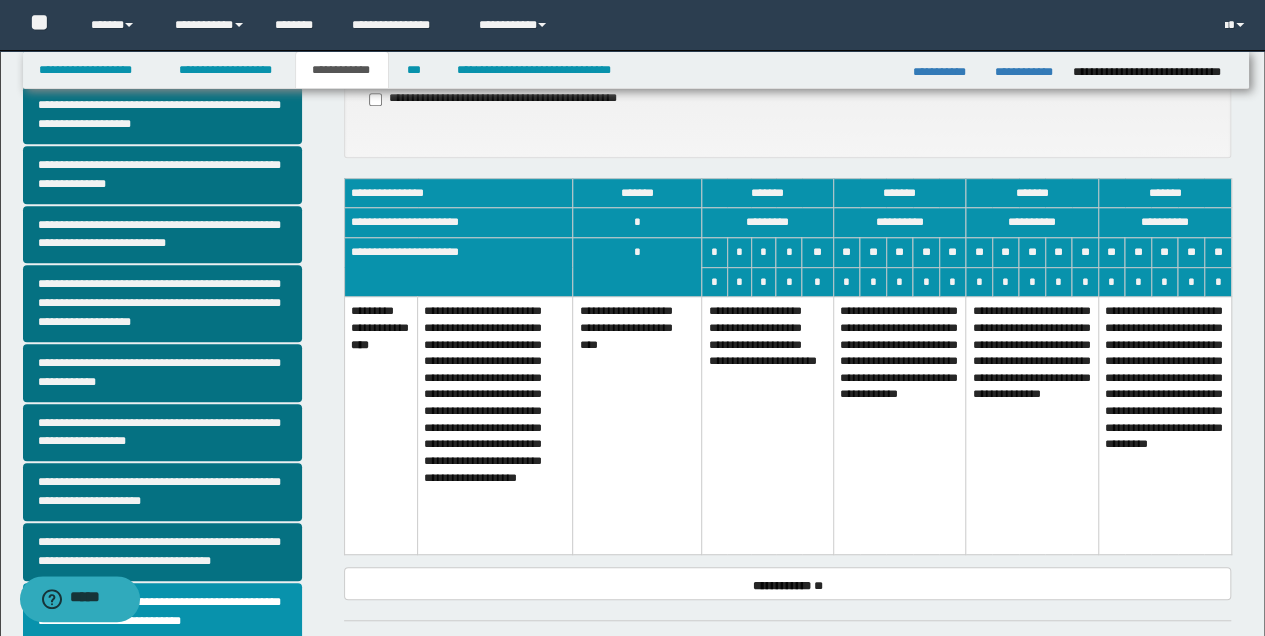 click on "**********" at bounding box center [899, 425] 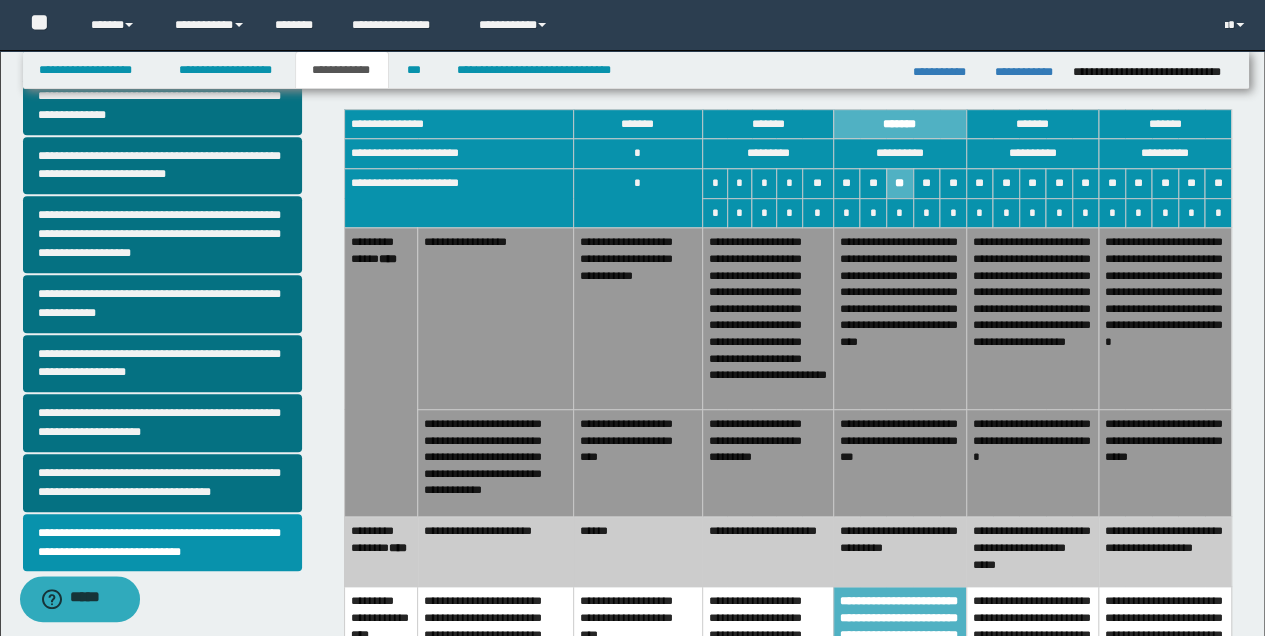 scroll, scrollTop: 533, scrollLeft: 0, axis: vertical 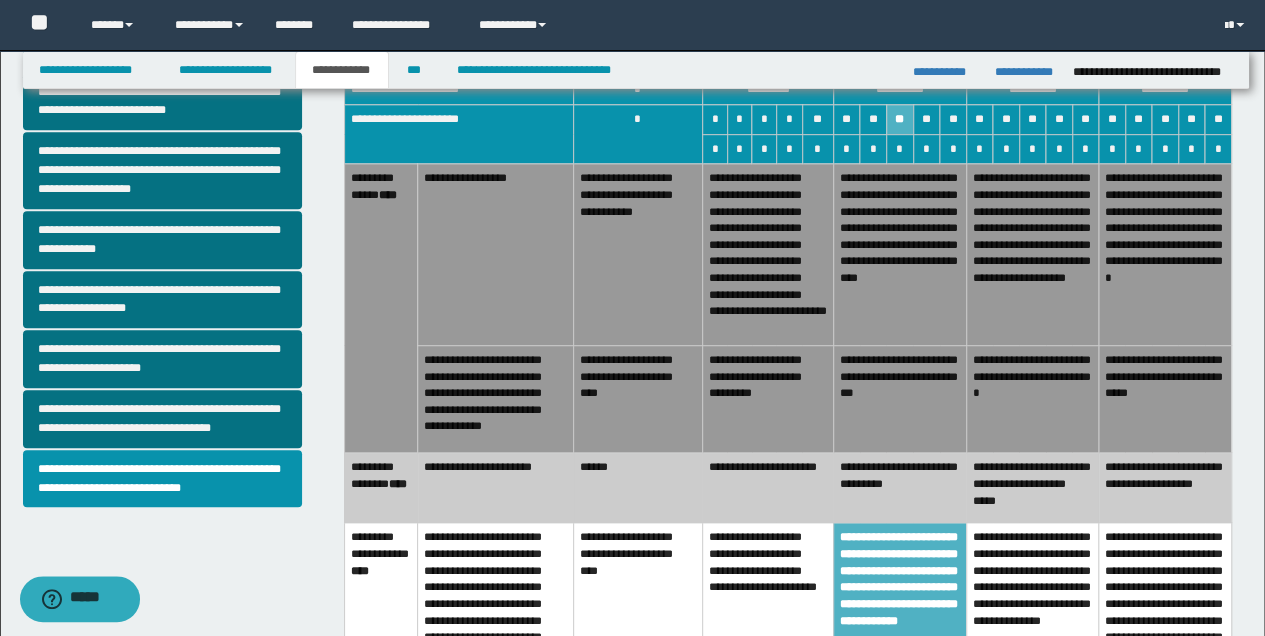 click on "**********" at bounding box center [899, 398] 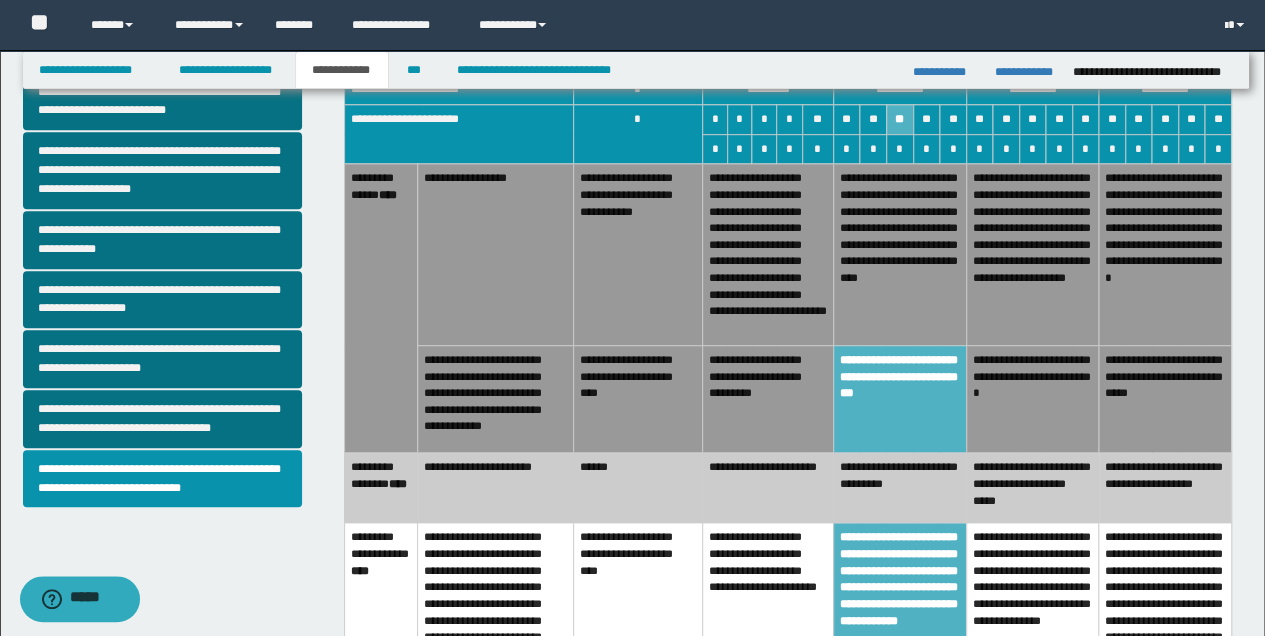 click on "**********" at bounding box center [899, 255] 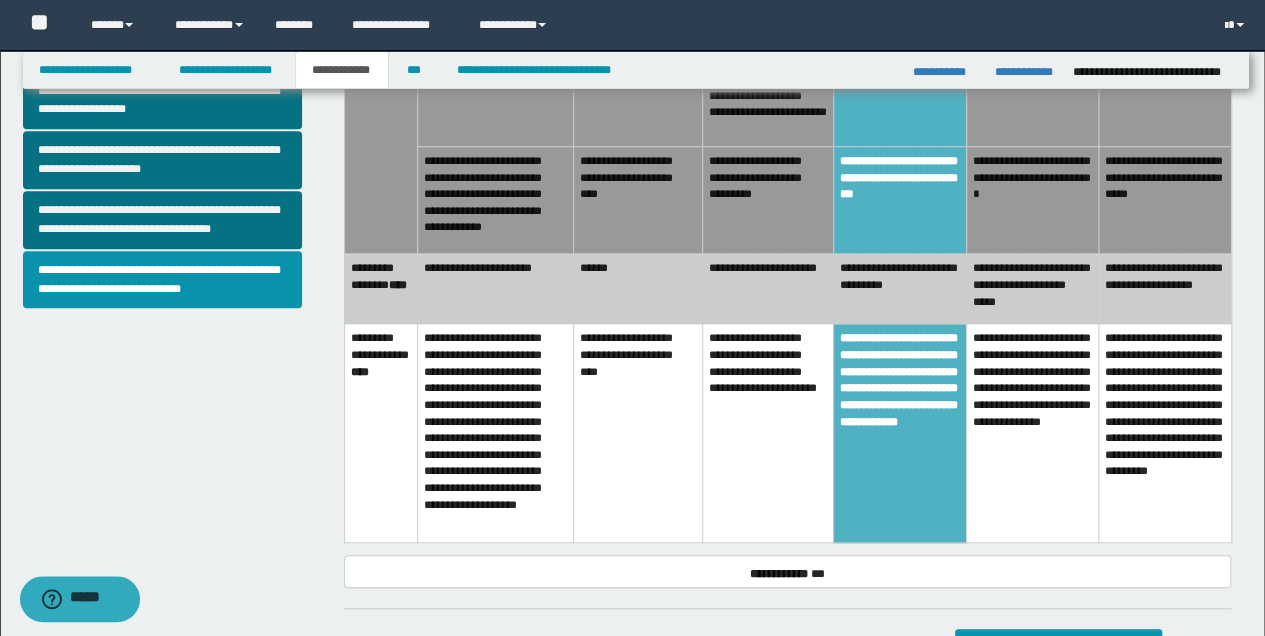 scroll, scrollTop: 733, scrollLeft: 0, axis: vertical 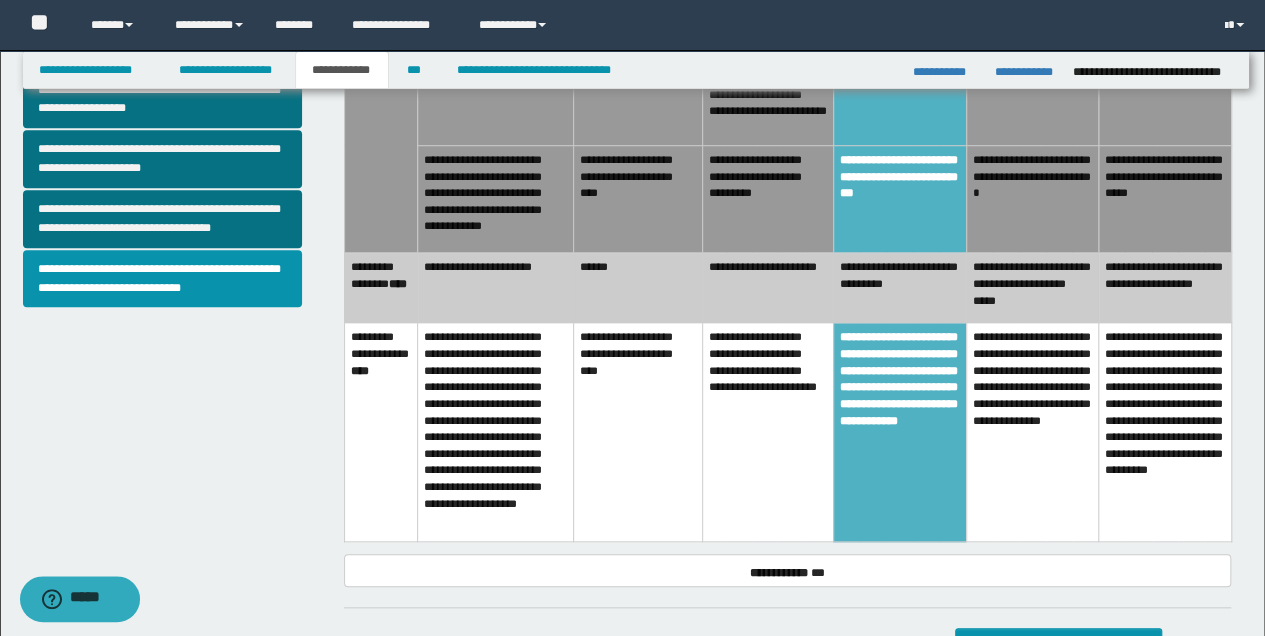click on "******" at bounding box center [637, 288] 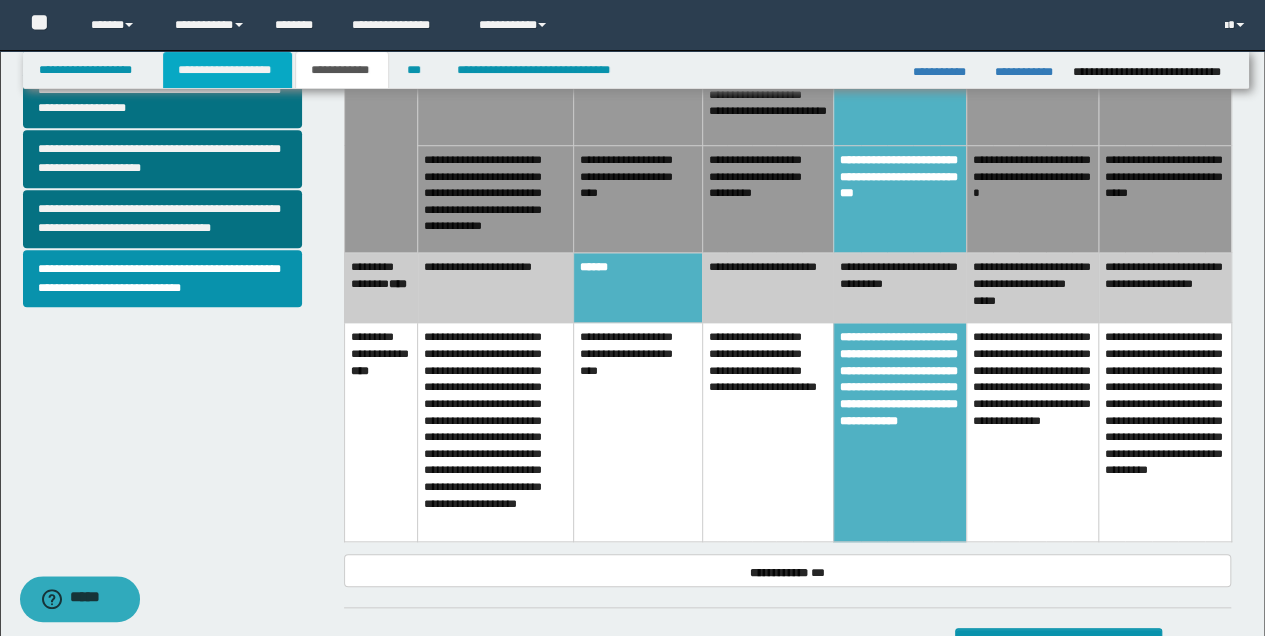 click on "**********" at bounding box center [227, 70] 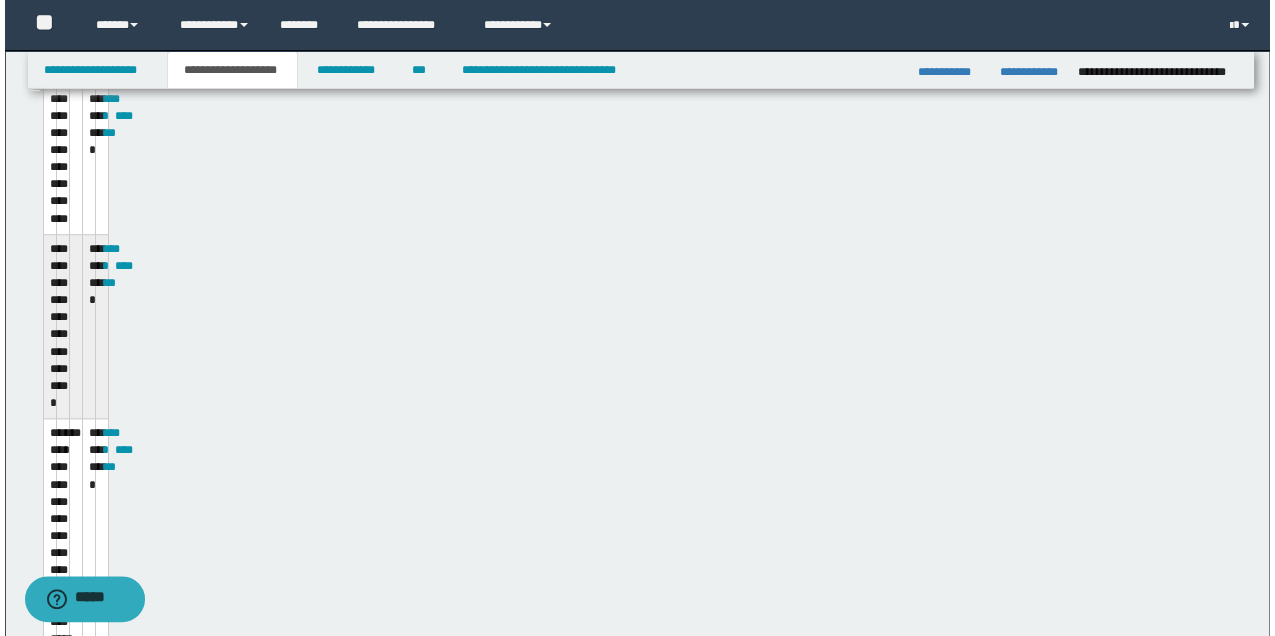 scroll, scrollTop: 764, scrollLeft: 0, axis: vertical 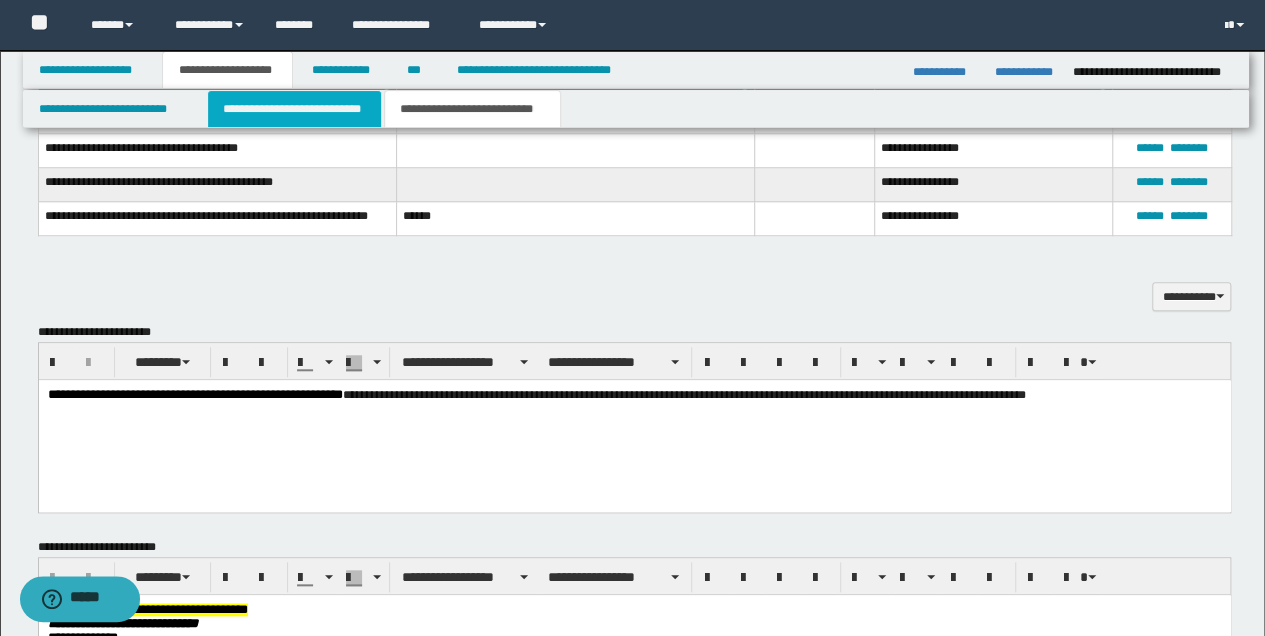 click on "**********" at bounding box center (294, 109) 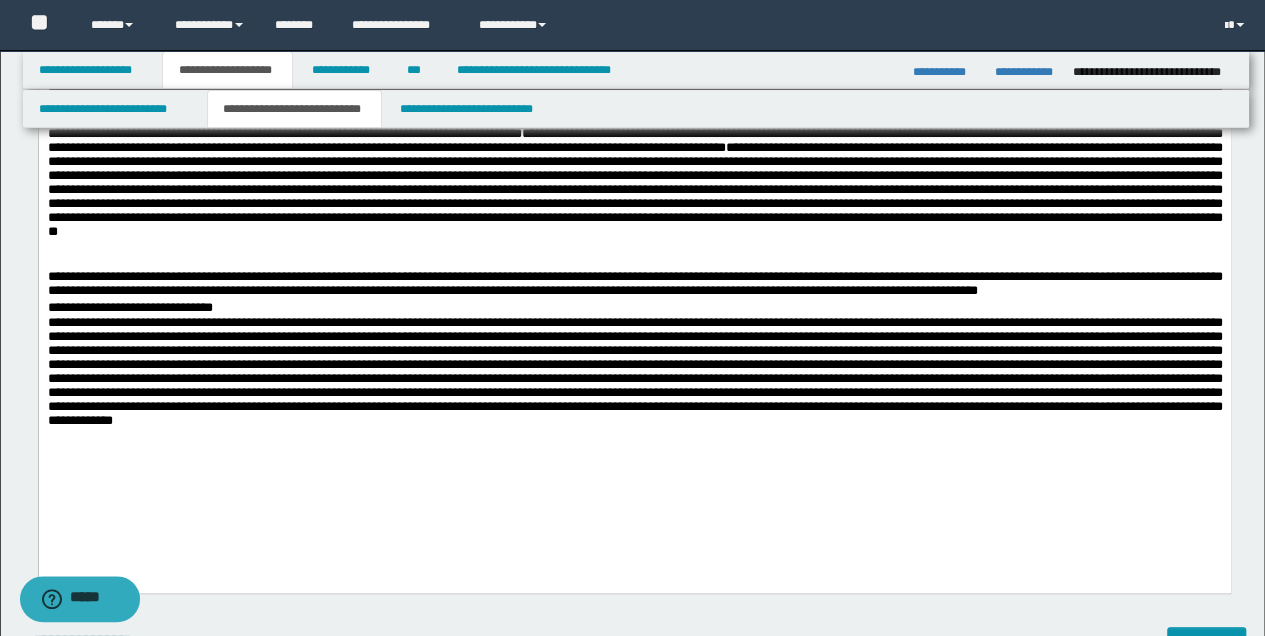 scroll, scrollTop: 364, scrollLeft: 0, axis: vertical 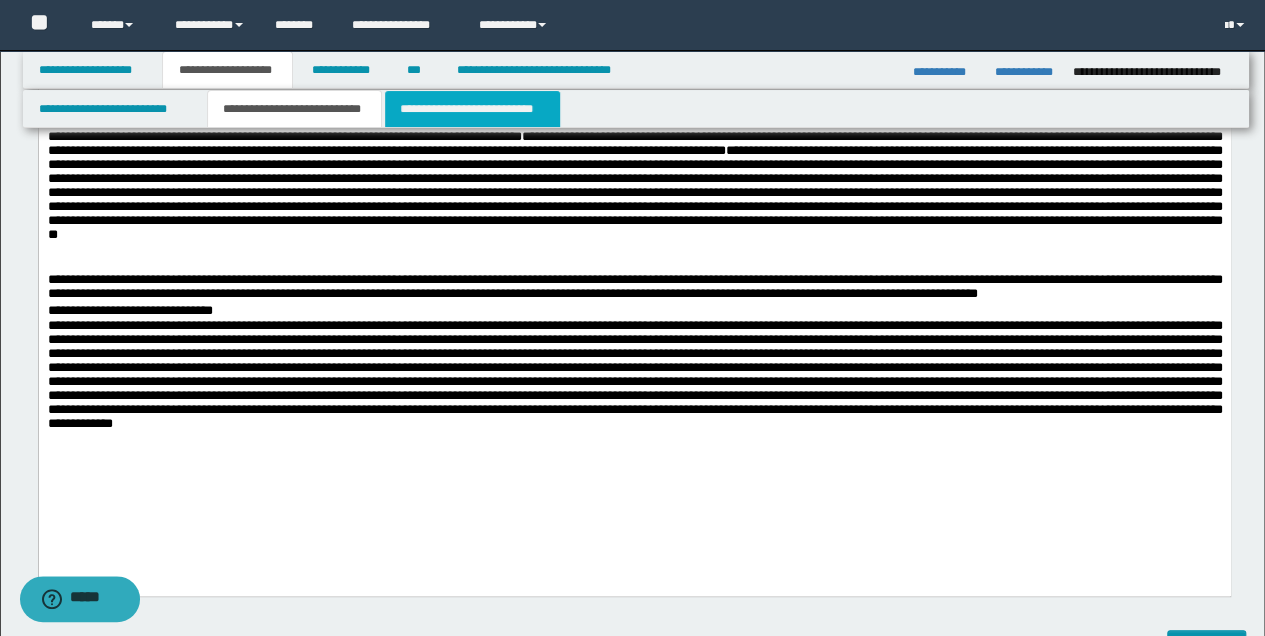 click on "**********" at bounding box center (472, 109) 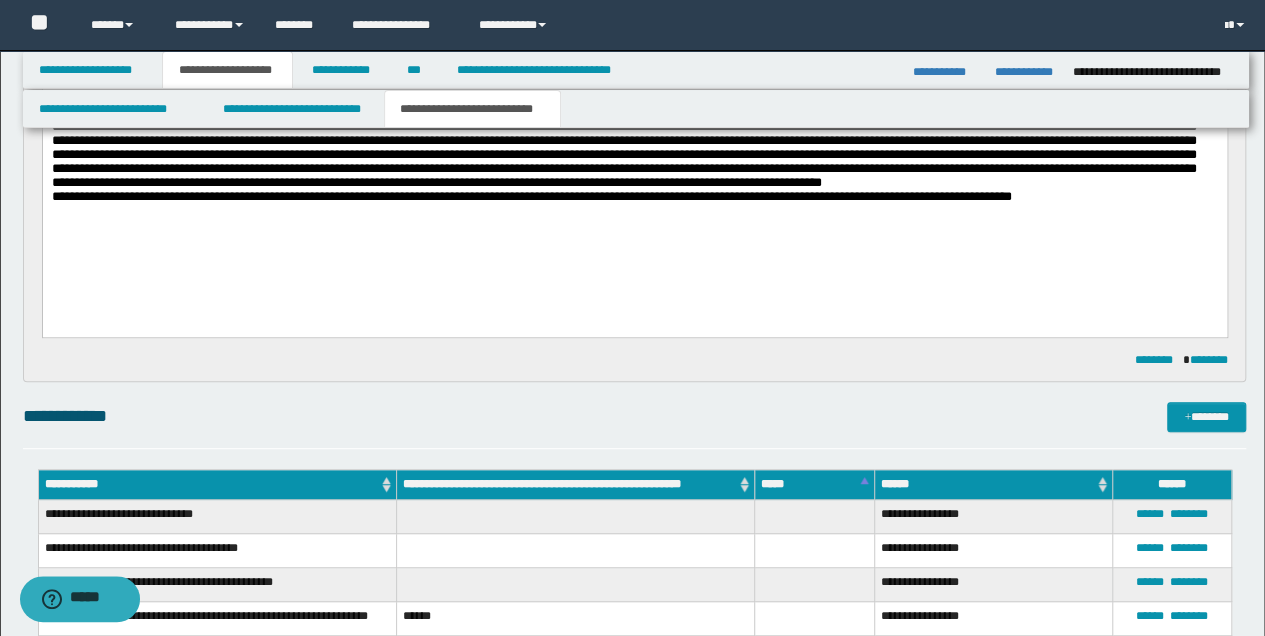 scroll, scrollTop: 497, scrollLeft: 0, axis: vertical 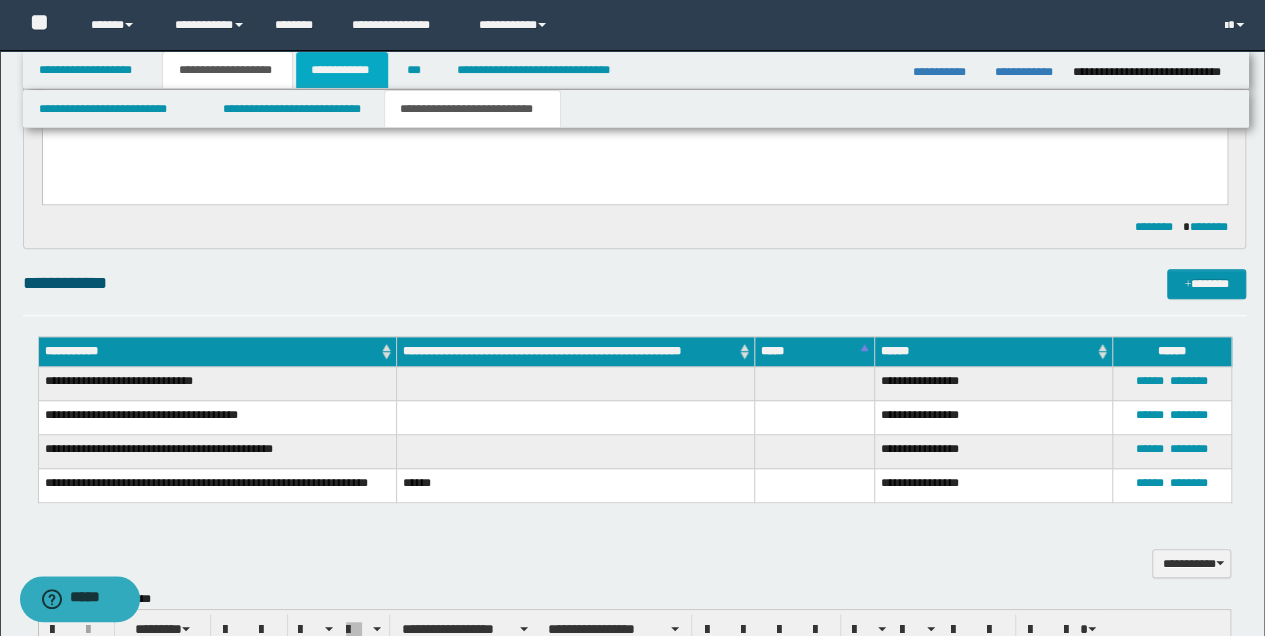 click on "**********" at bounding box center (342, 70) 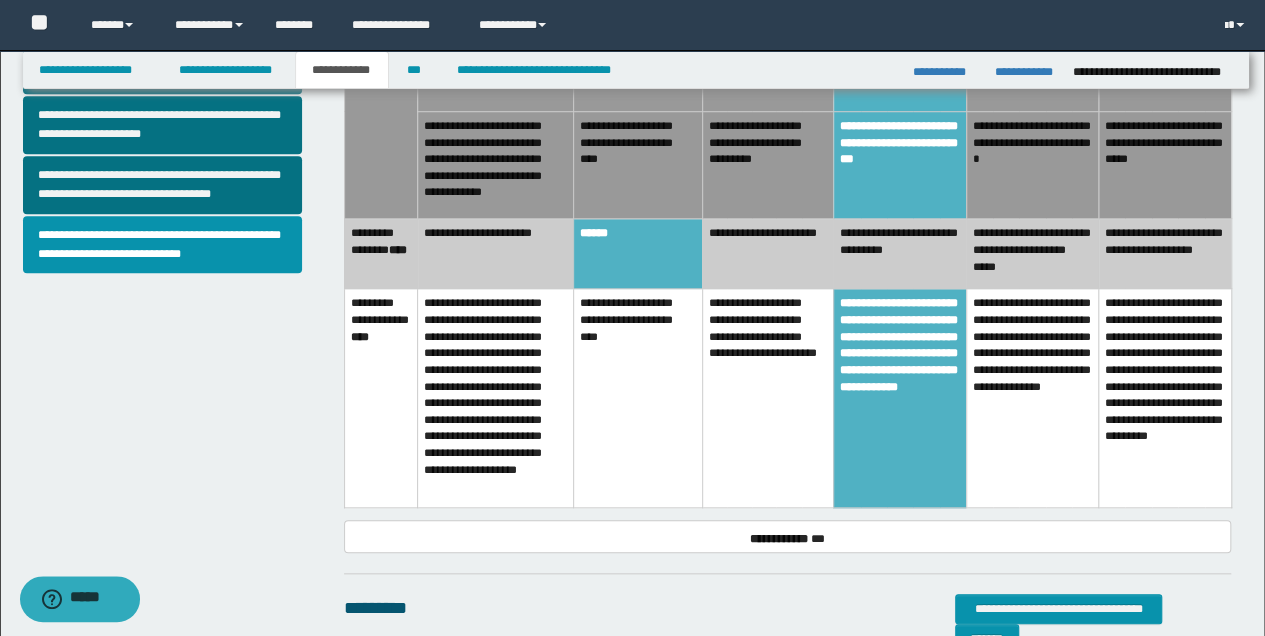 scroll, scrollTop: 733, scrollLeft: 0, axis: vertical 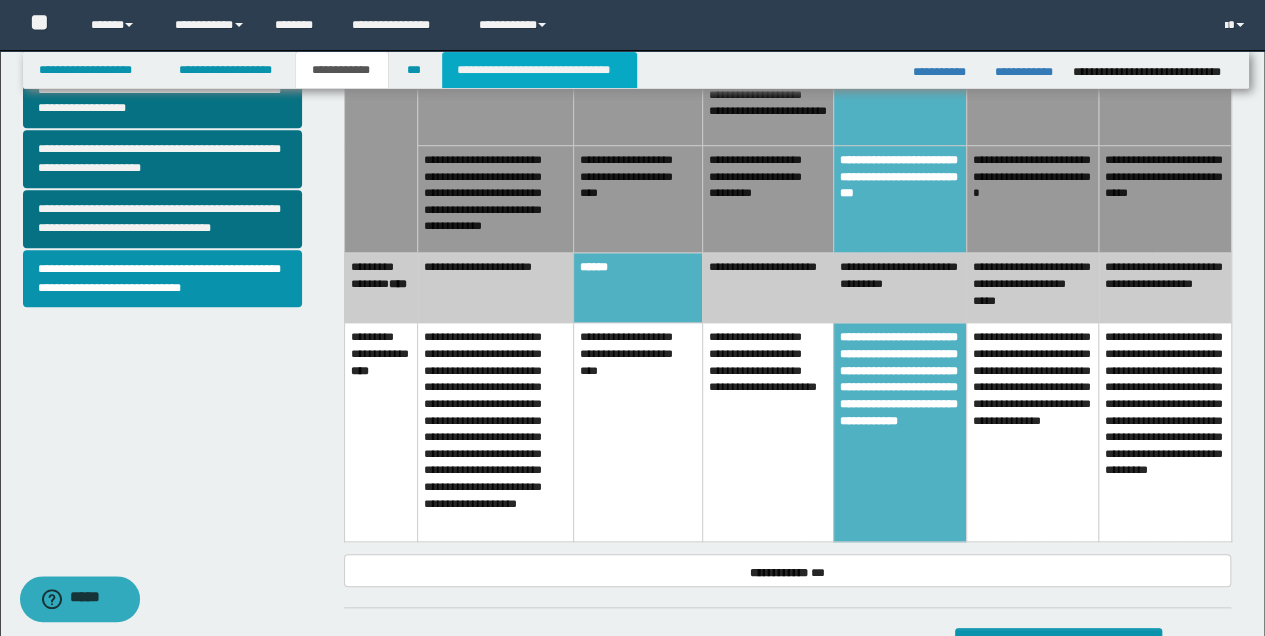 click on "**********" at bounding box center (539, 70) 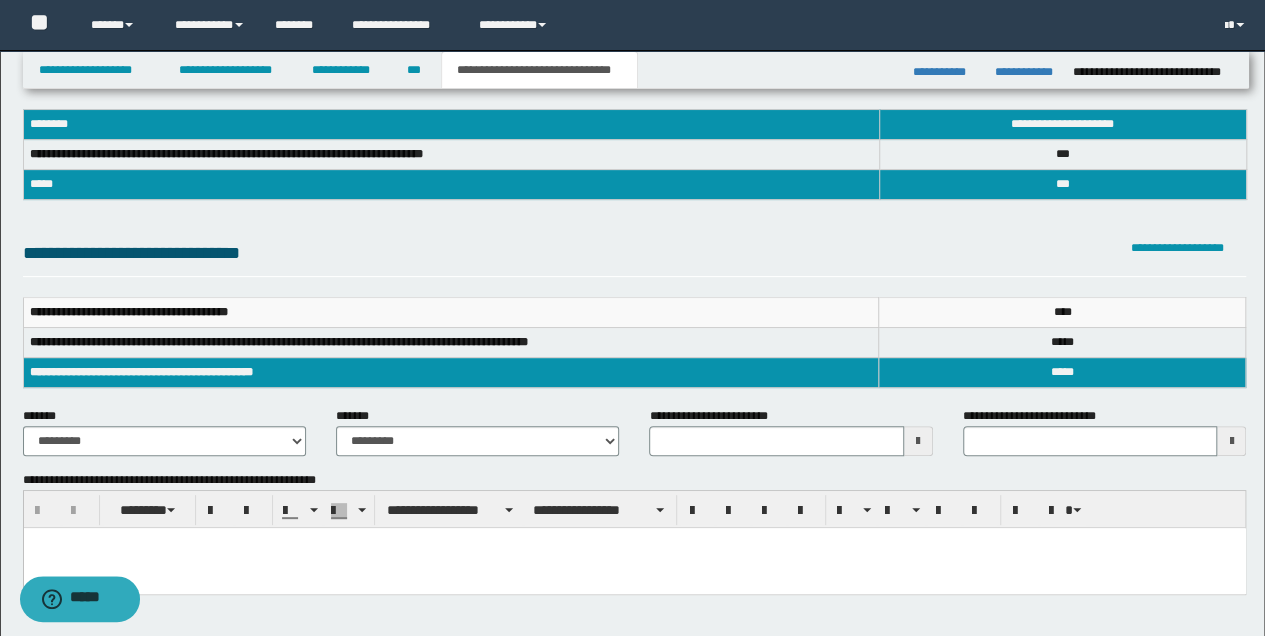 scroll, scrollTop: 66, scrollLeft: 0, axis: vertical 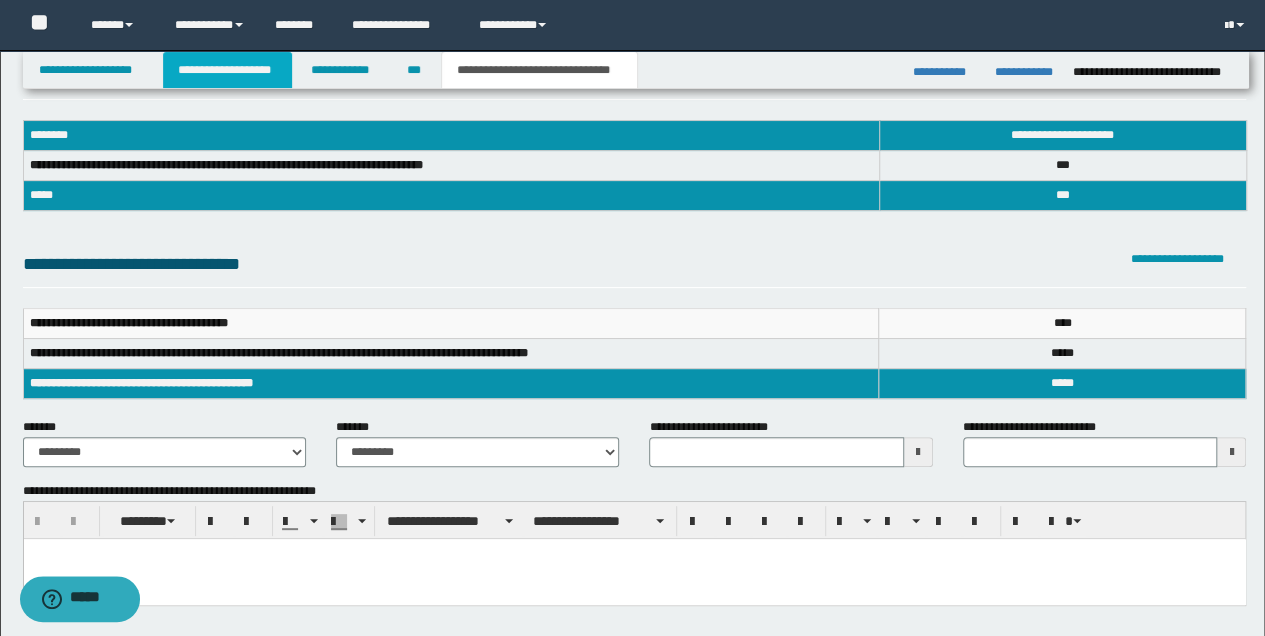 click on "**********" at bounding box center [227, 70] 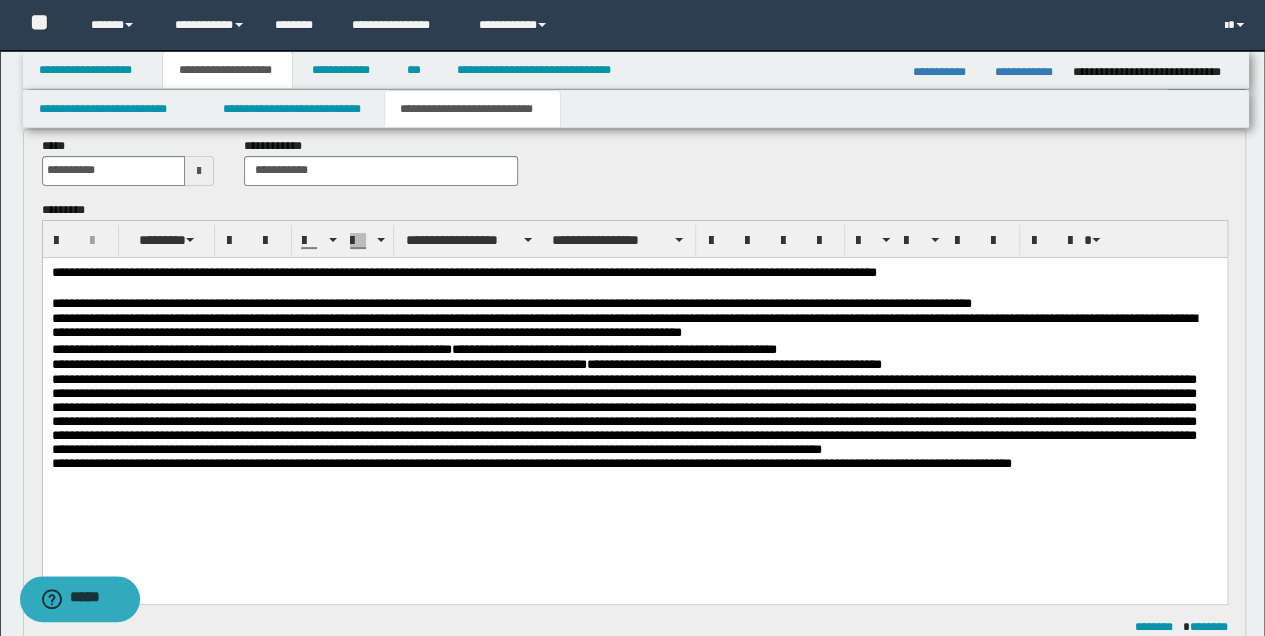 click on "**********" at bounding box center (634, 392) 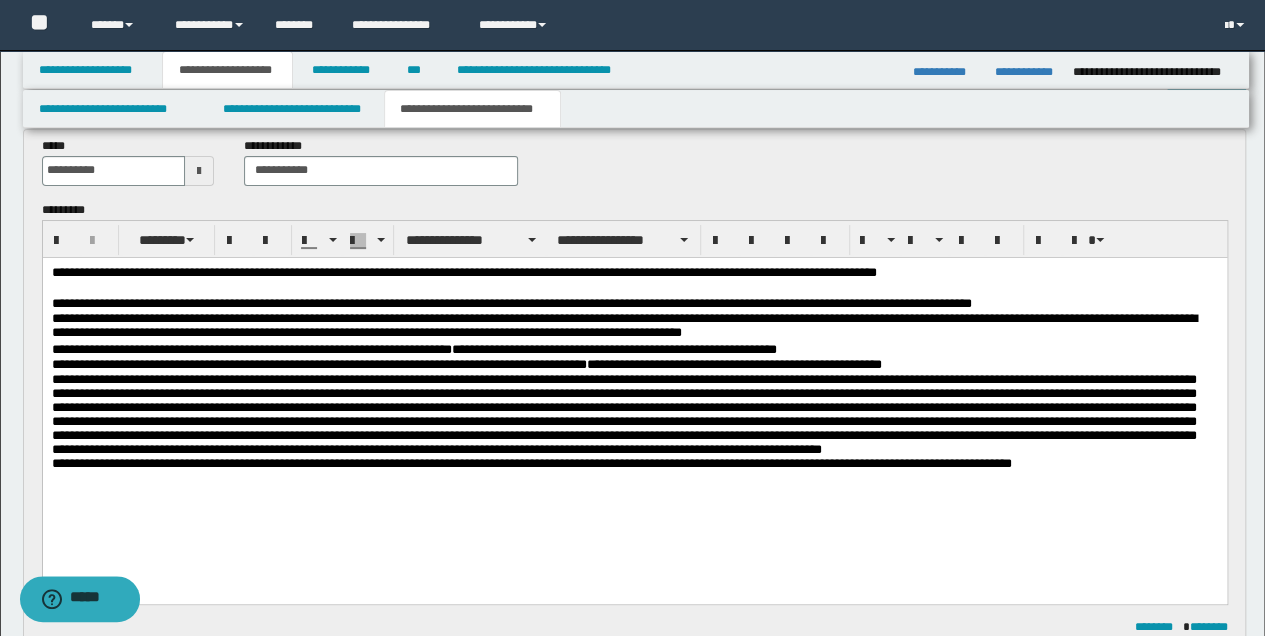 click on "**********" at bounding box center [634, 463] 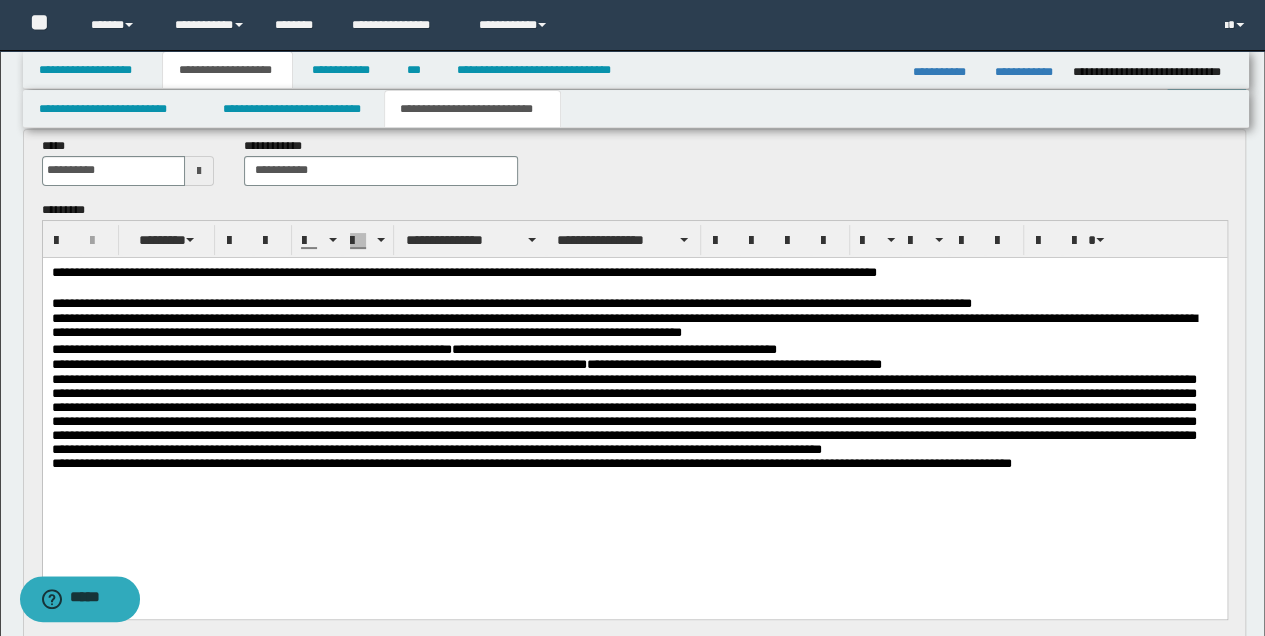 type 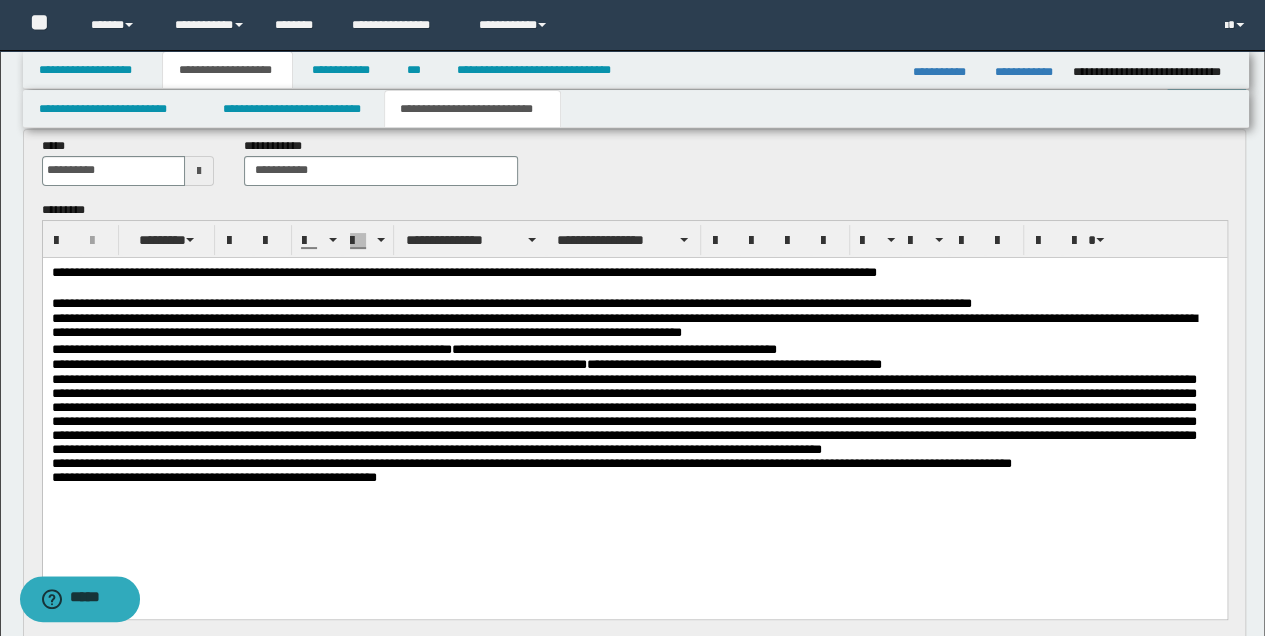 click on "**********" at bounding box center [213, 476] 